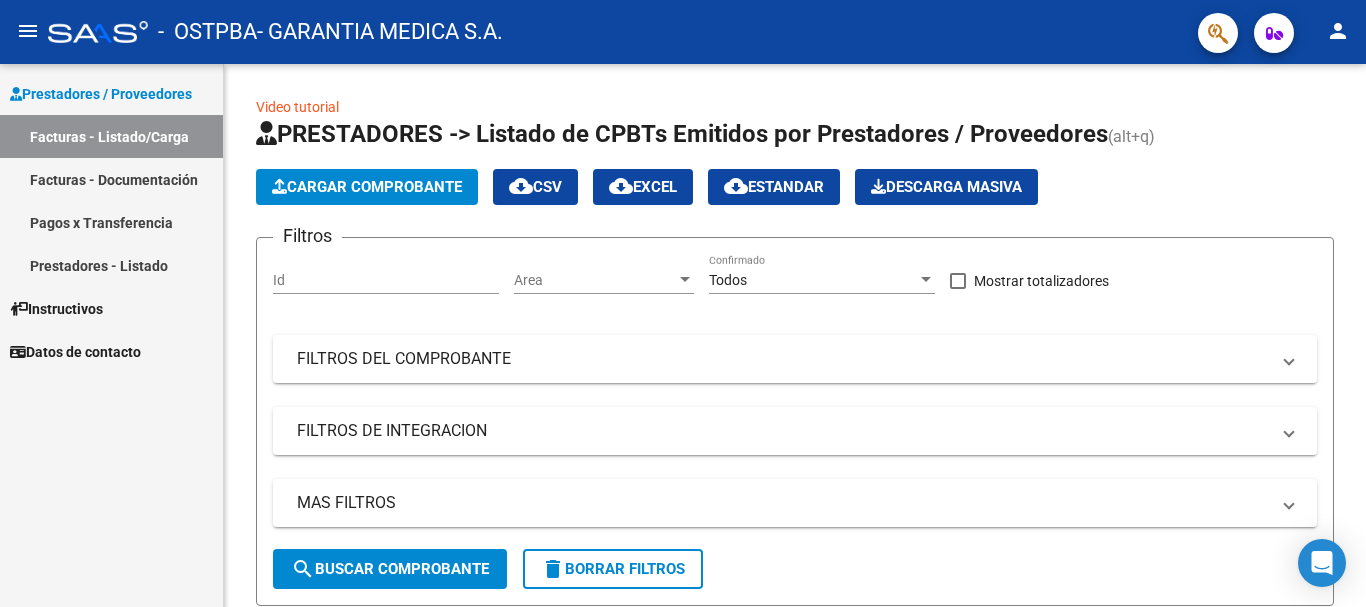 scroll, scrollTop: 0, scrollLeft: 0, axis: both 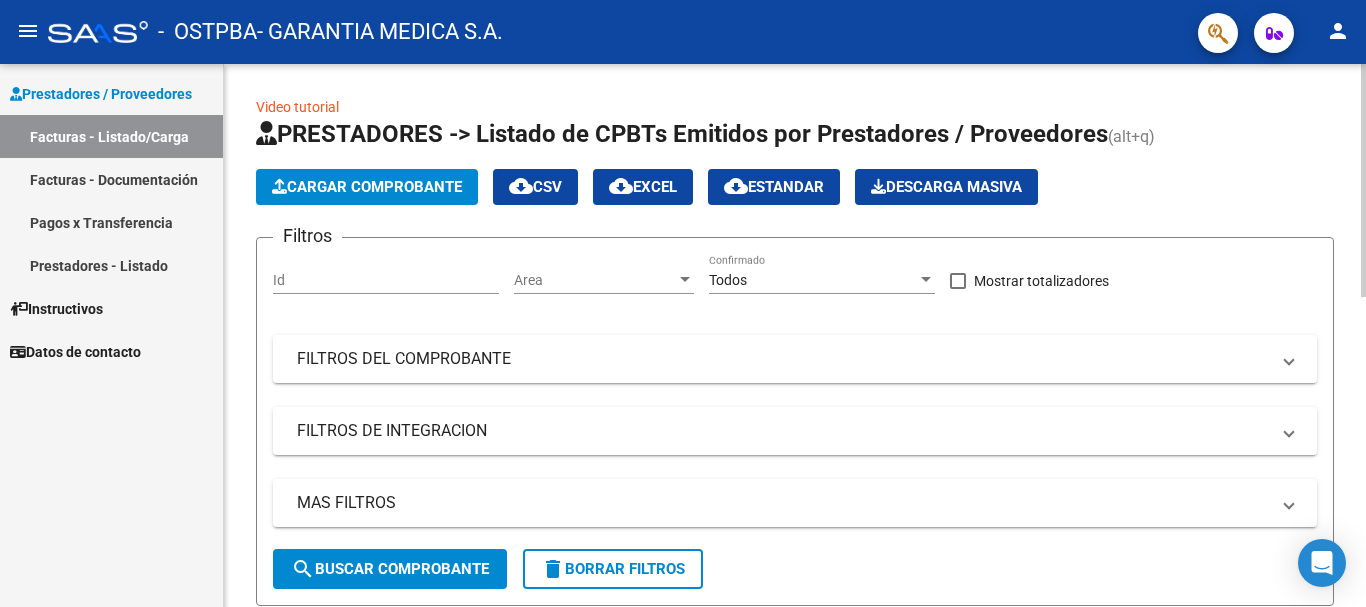 click on "Cargar Comprobante" 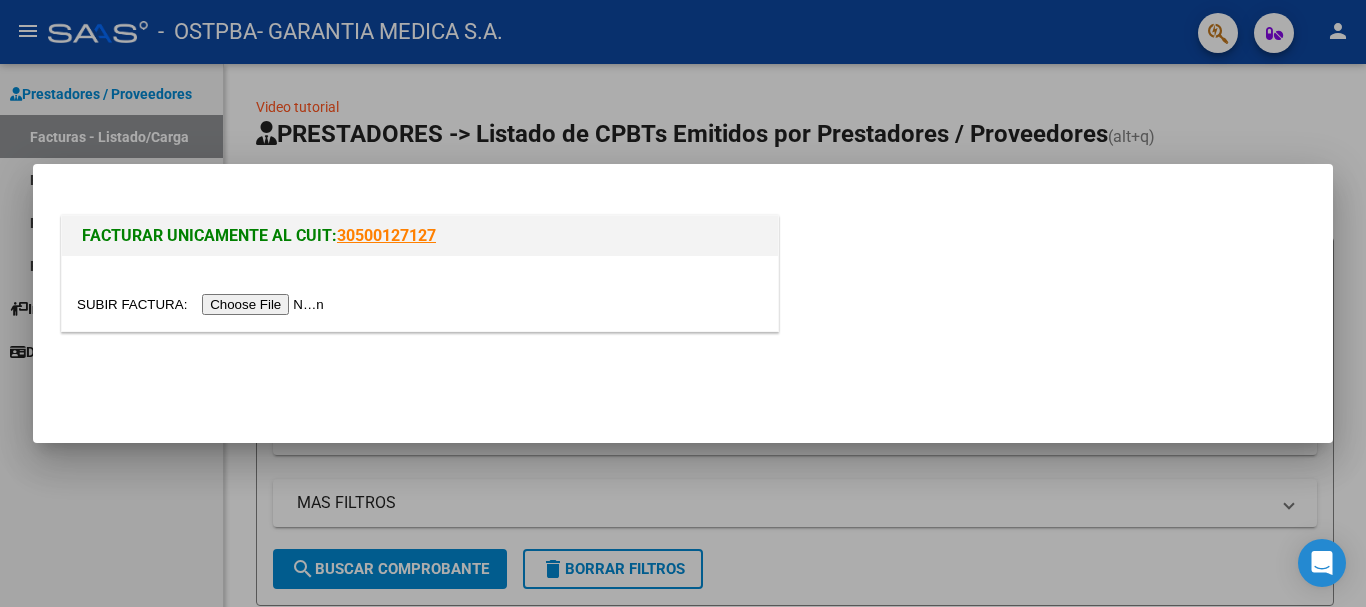 click at bounding box center [203, 304] 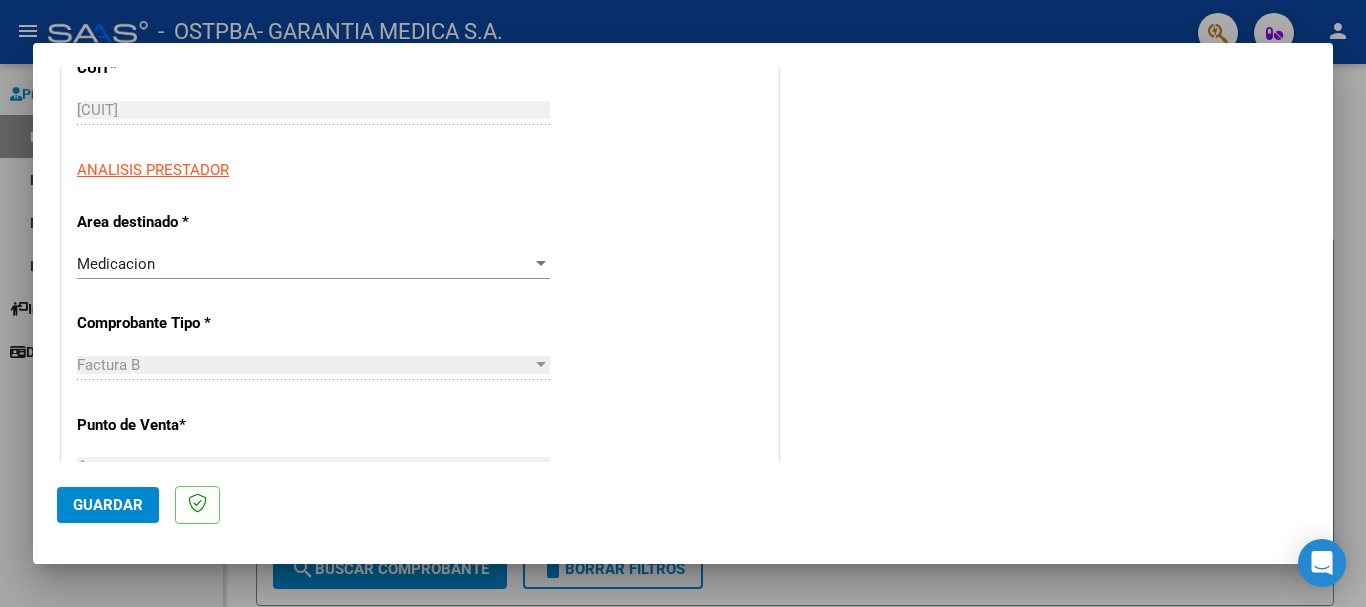scroll, scrollTop: 300, scrollLeft: 0, axis: vertical 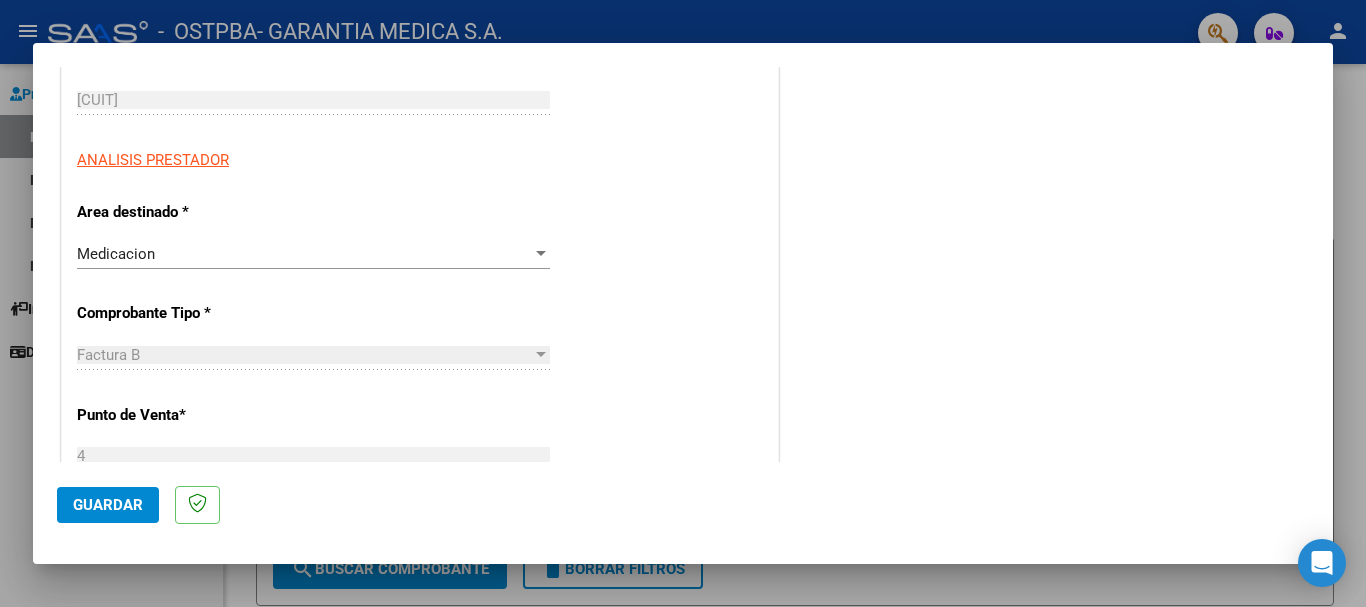 click at bounding box center [541, 254] 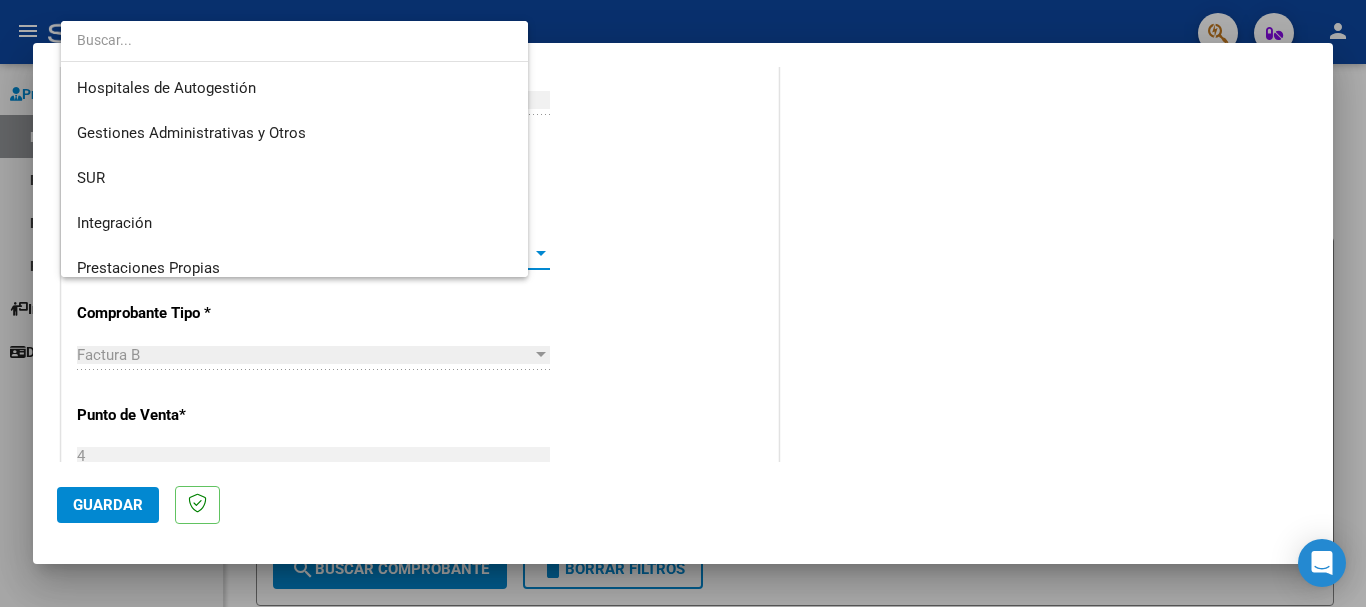 scroll, scrollTop: 239, scrollLeft: 0, axis: vertical 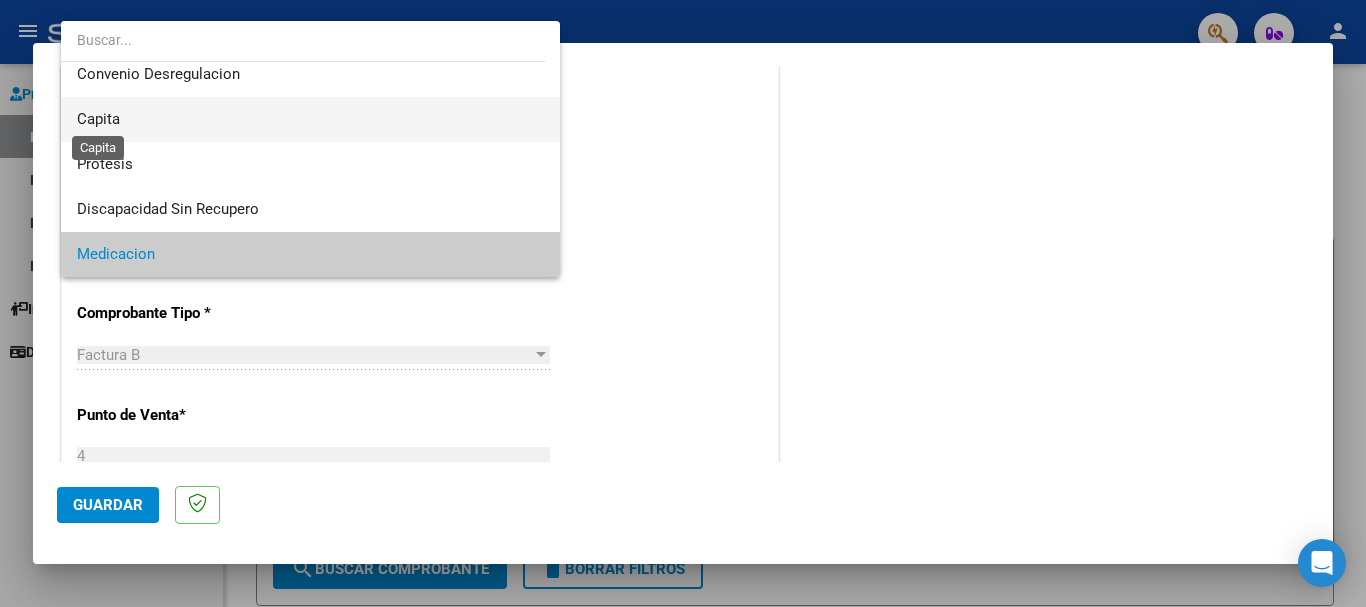 click on "Capita" at bounding box center [98, 119] 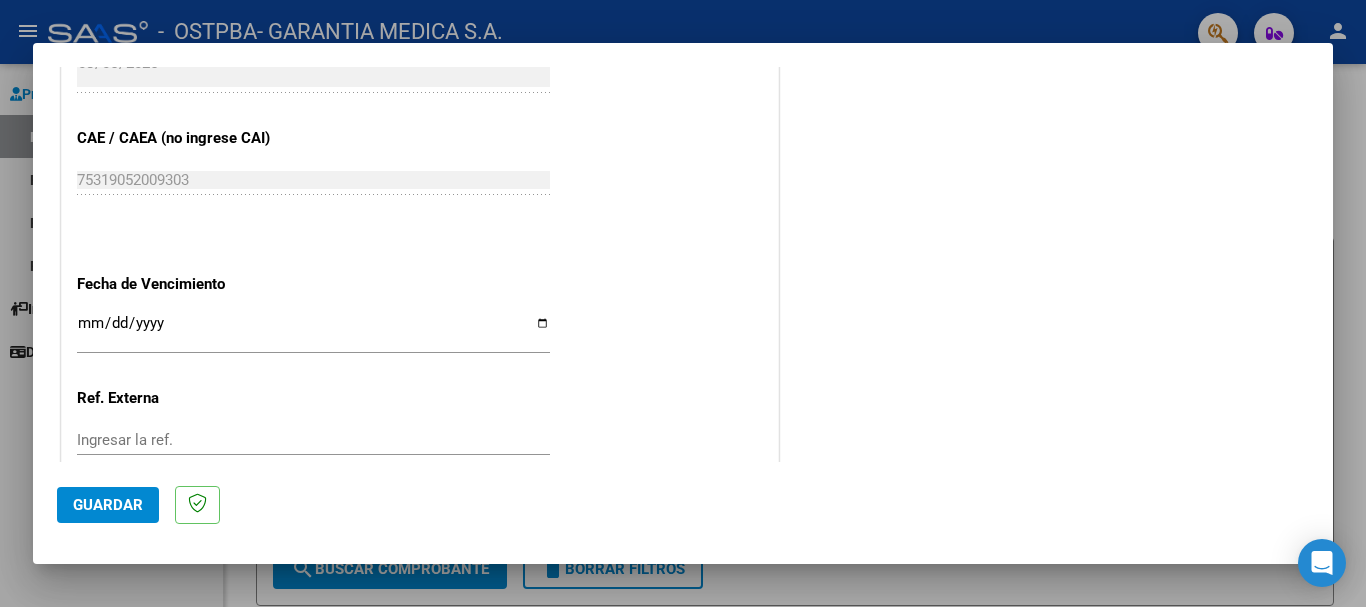 scroll, scrollTop: 1000, scrollLeft: 0, axis: vertical 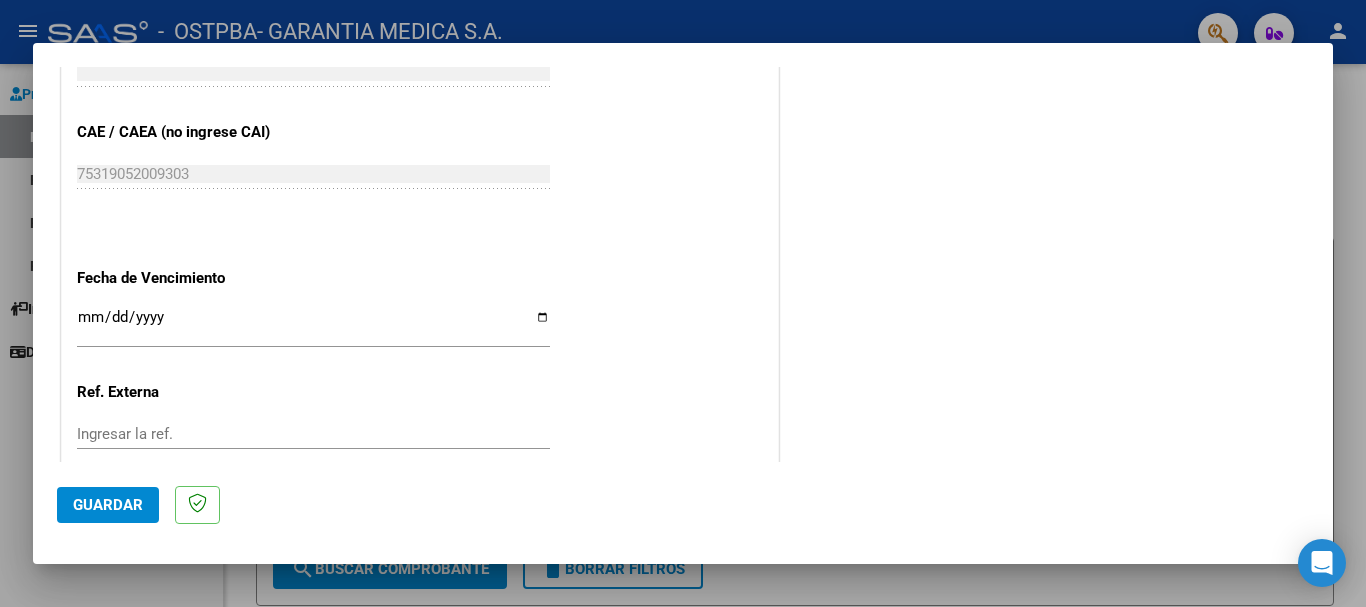 click on "CUIT * [CUIT] Ingresar CUIT ANALISIS PRESTADOR Area destinado * Capita Seleccionar Area Comprobante Tipo * Factura B Seleccionar Tipo Punto de Venta * 4 Ingresar el Nro. Número * 1956 Ingresar el Nro. Monto * $ 251.100,00 Ingresar el monto Fecha del Cpbt. * 2025-08-05 Ingresar la fecha CAE / CAEA (no ingrese CAI) 75319052009303 Ingresar el CAE o CAEA (no ingrese CAI) Fecha de Vencimiento Ingresar la fecha Ref. Externa Ingresar la ref. N° Liquidación Ingresar el N° Liquidación" at bounding box center [420, -50] 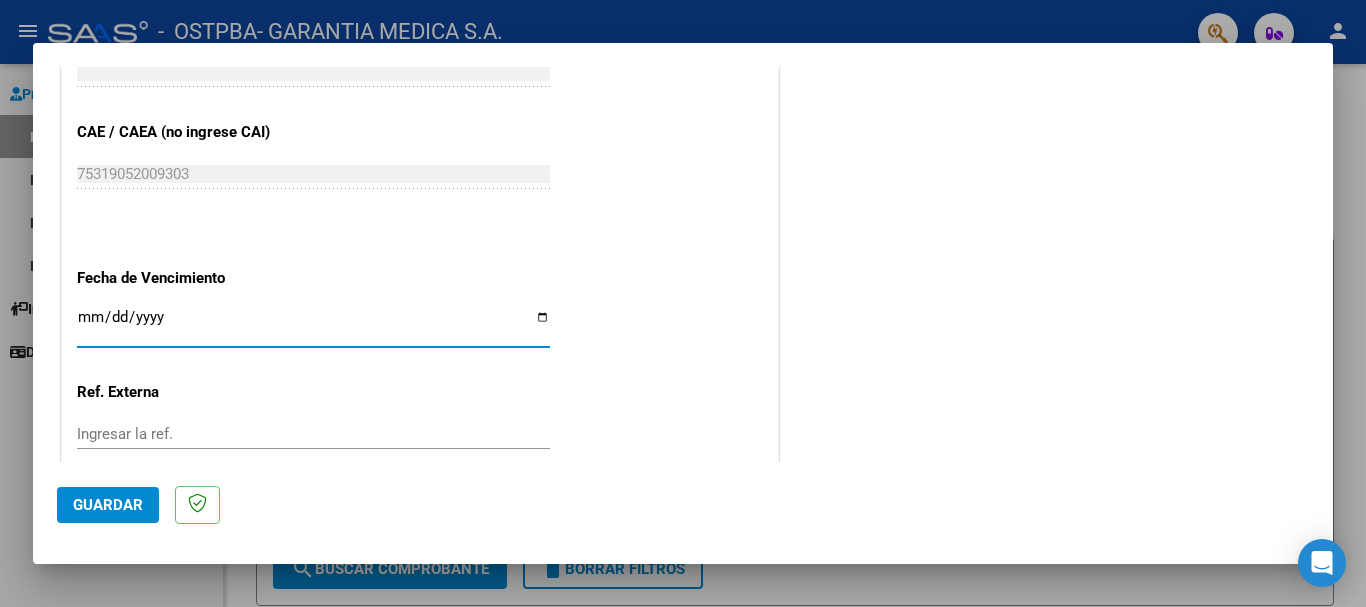 click on "Ingresar la fecha" at bounding box center [313, 325] 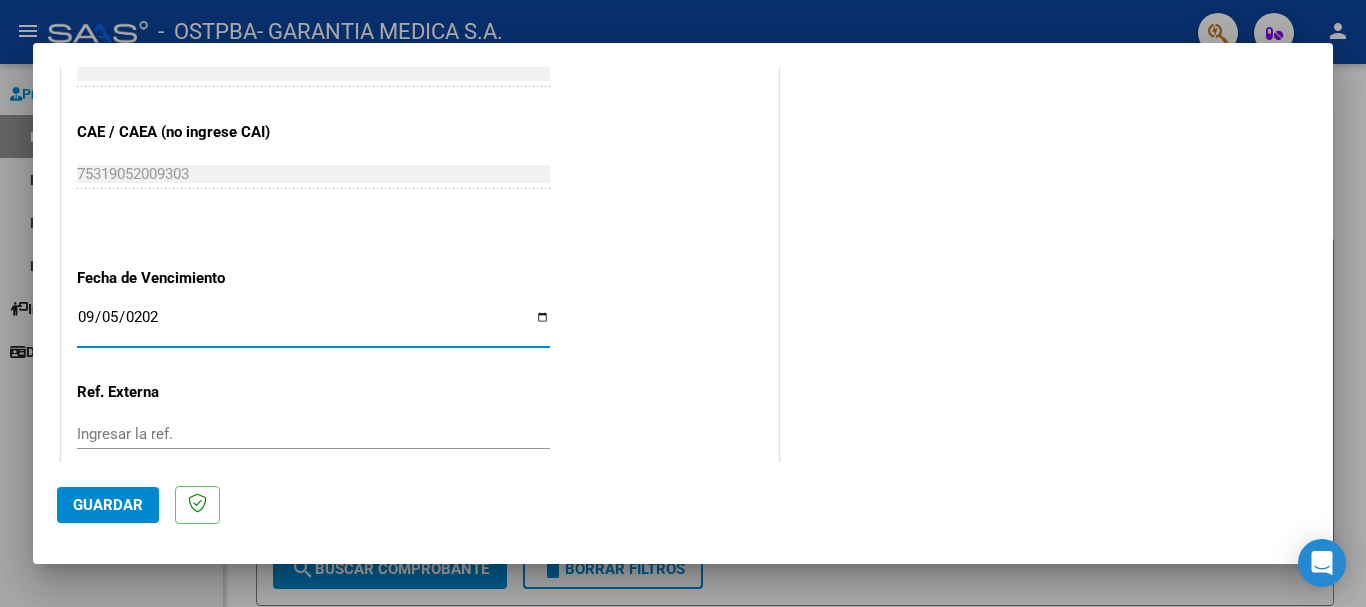 type on "2025-09-05" 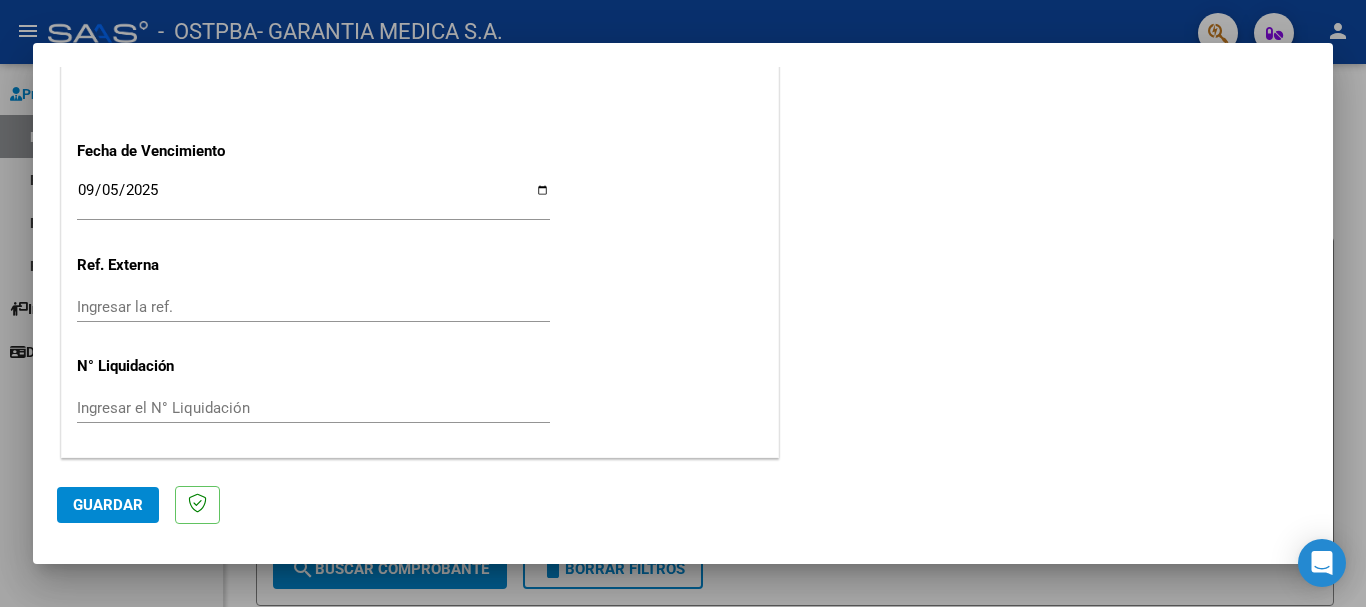 scroll, scrollTop: 1027, scrollLeft: 0, axis: vertical 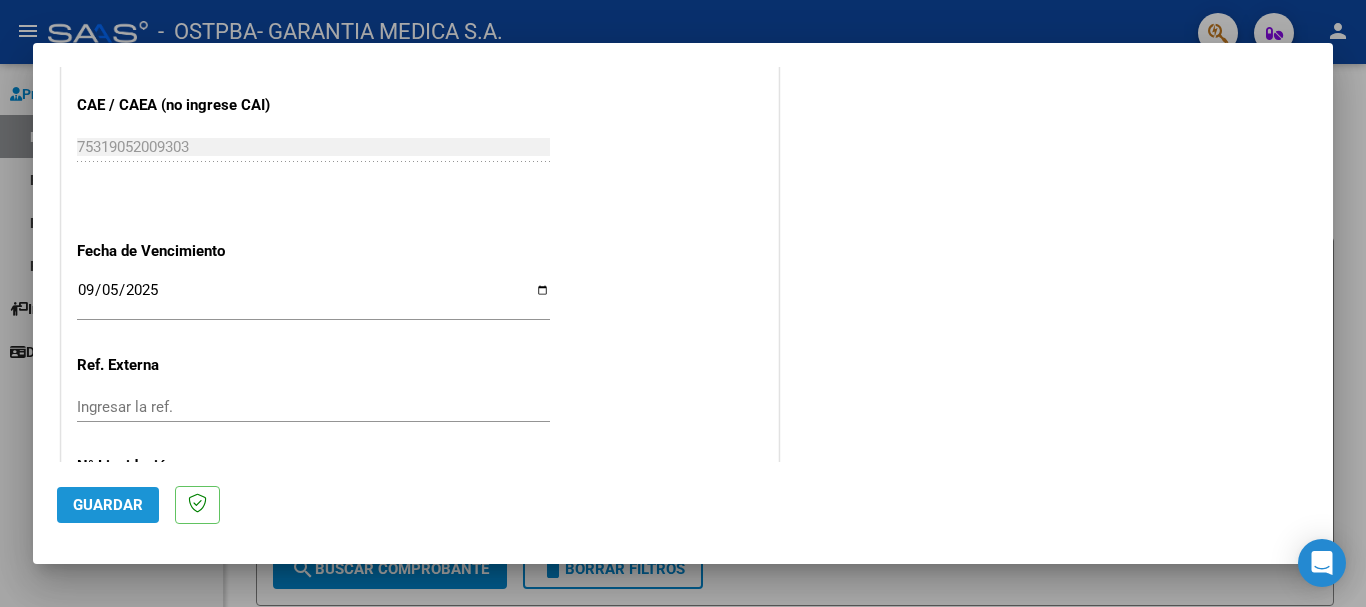 click on "Guardar" 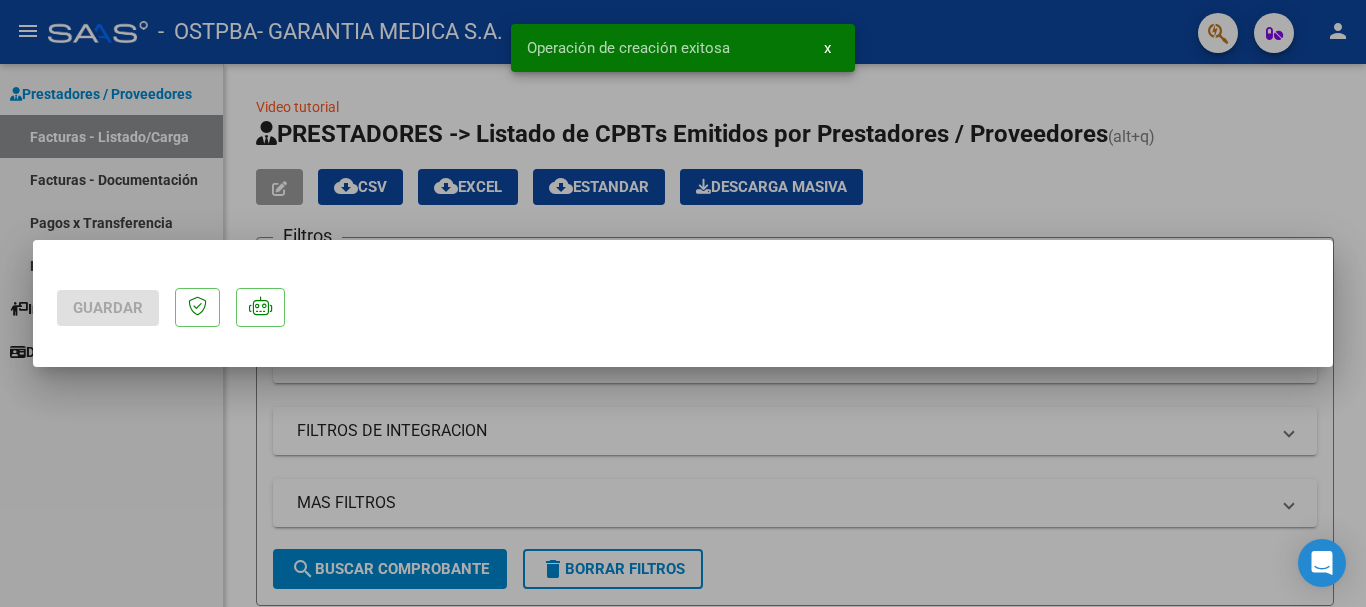 scroll, scrollTop: 0, scrollLeft: 0, axis: both 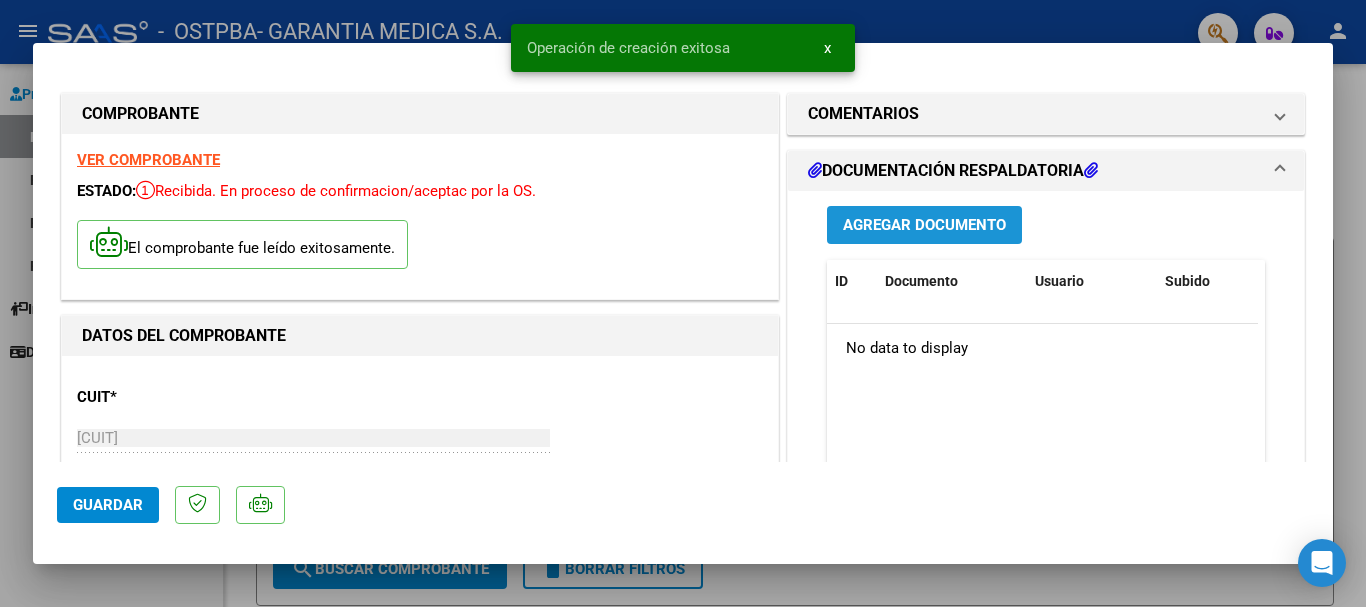 click on "Agregar Documento" at bounding box center (924, 224) 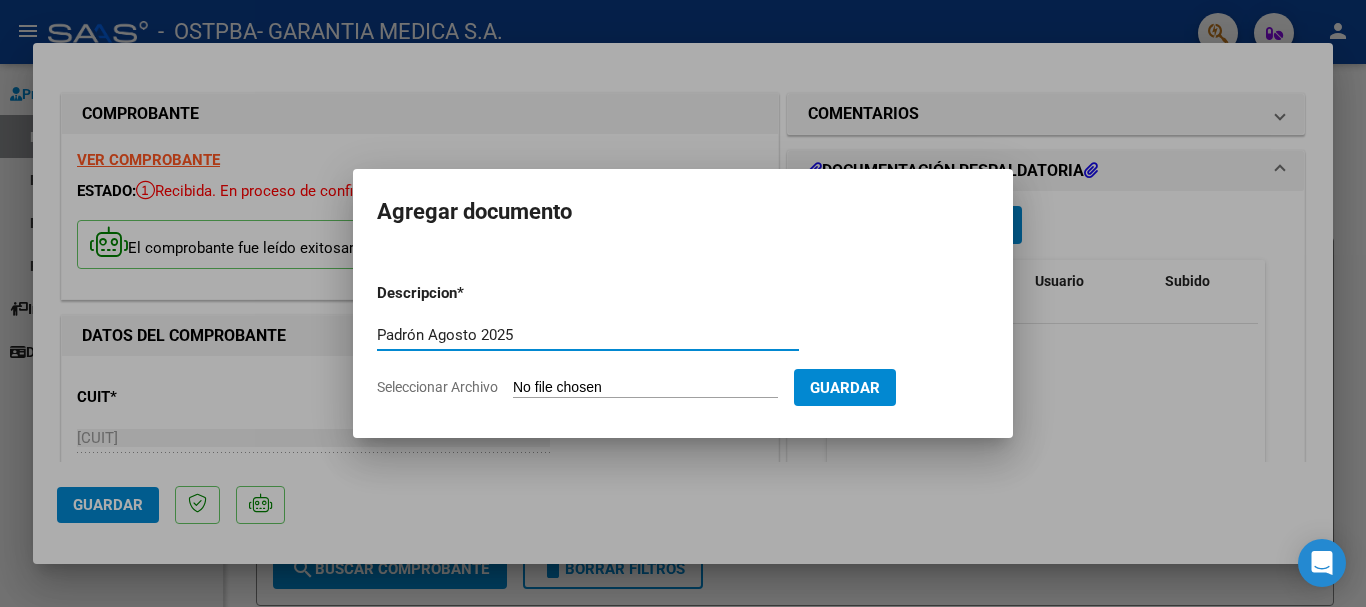 type on "Padrón Agosto 2025" 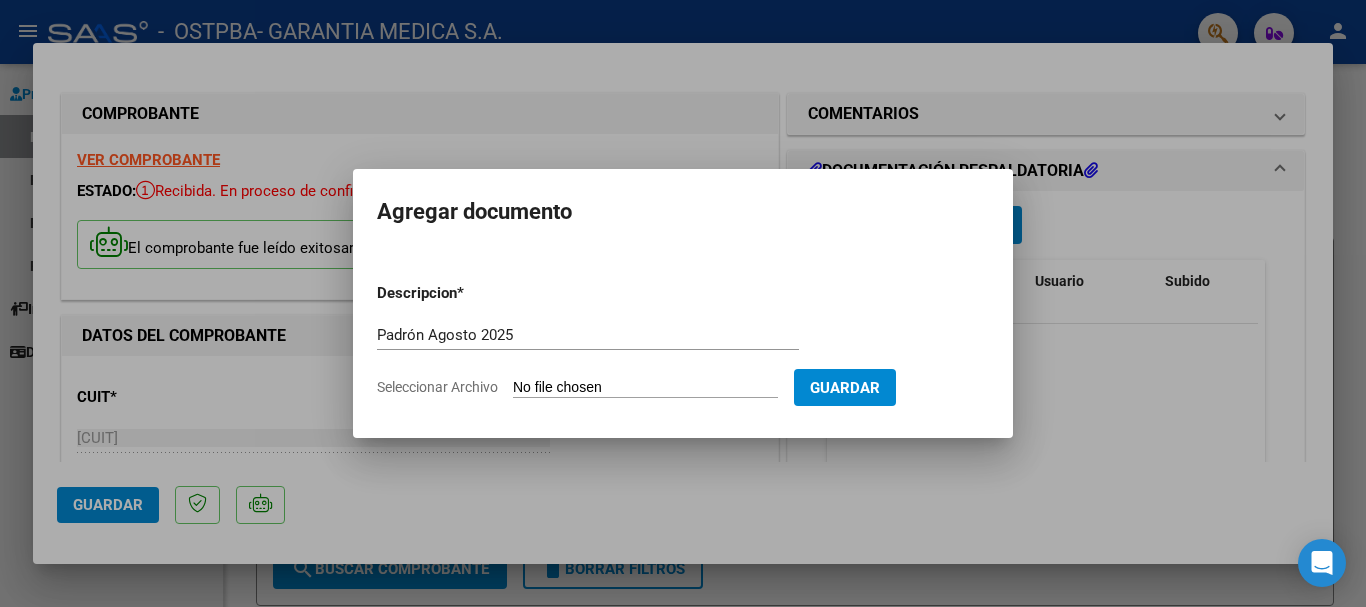 type on "C:\fakepath\capita202508.xlsx" 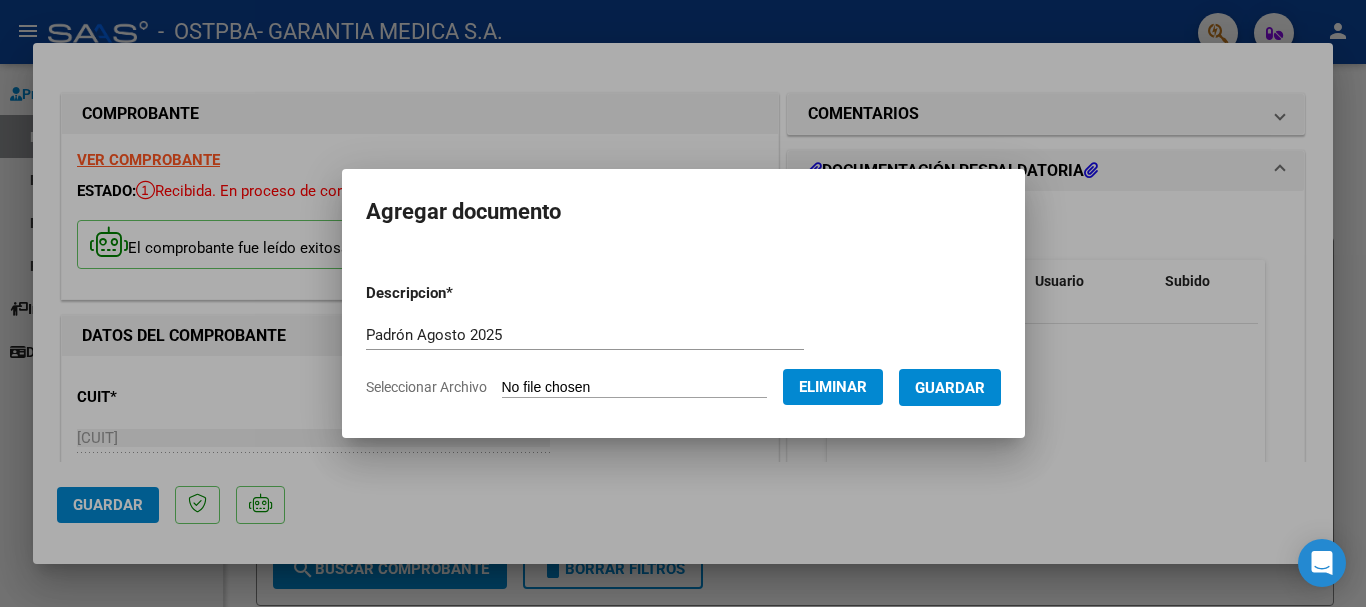 drag, startPoint x: 971, startPoint y: 379, endPoint x: 957, endPoint y: 376, distance: 14.3178215 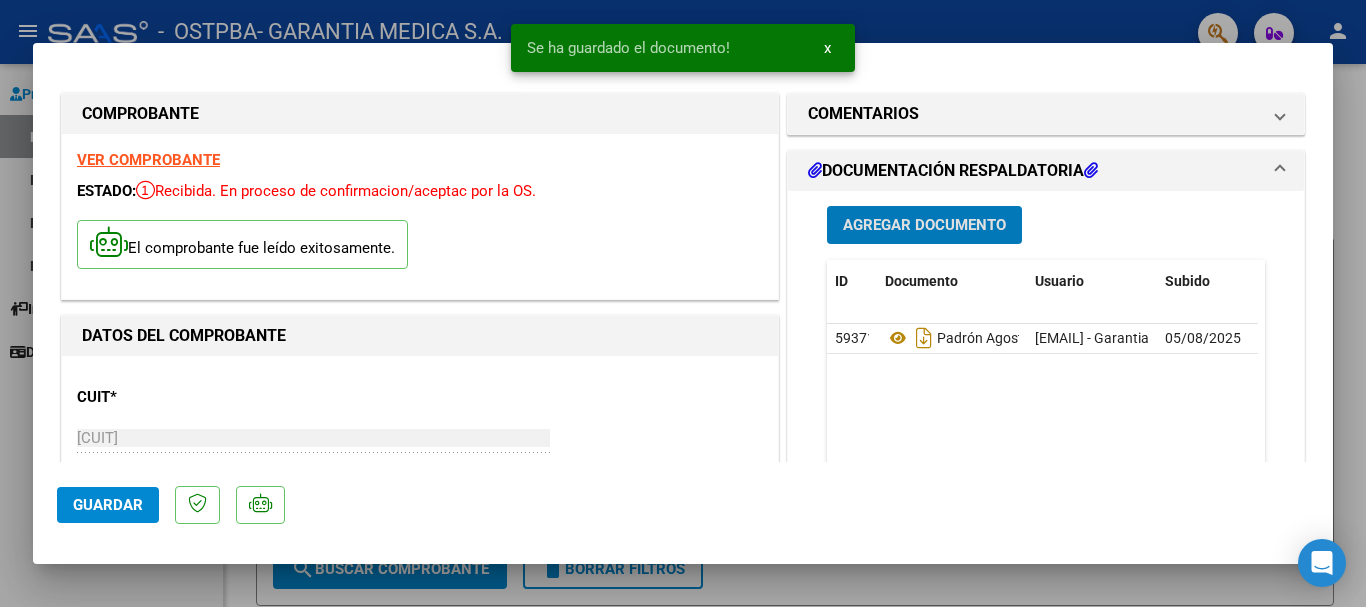 click on "Guardar" 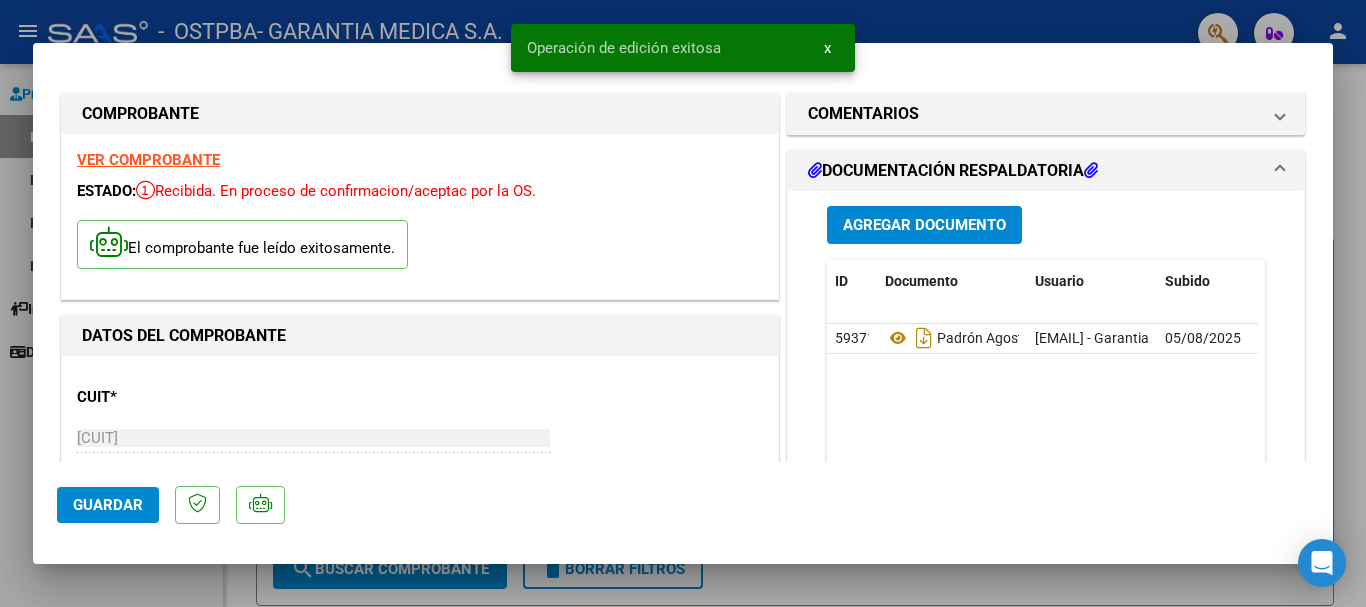 click at bounding box center (683, 303) 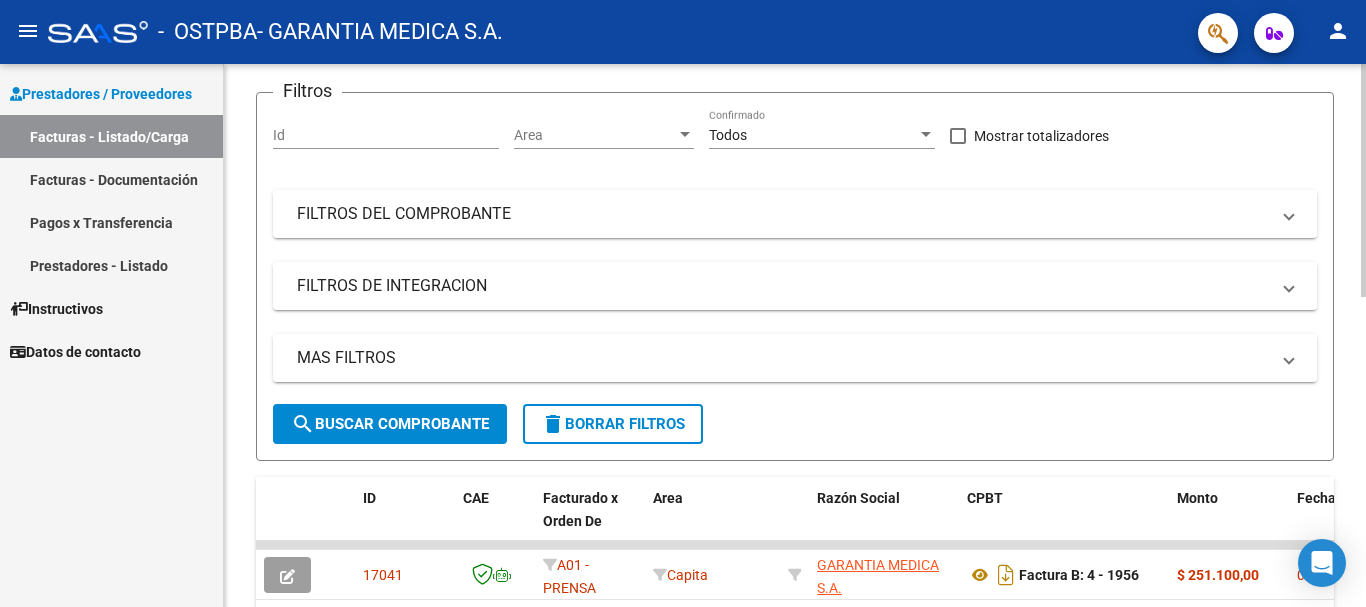 scroll, scrollTop: 200, scrollLeft: 0, axis: vertical 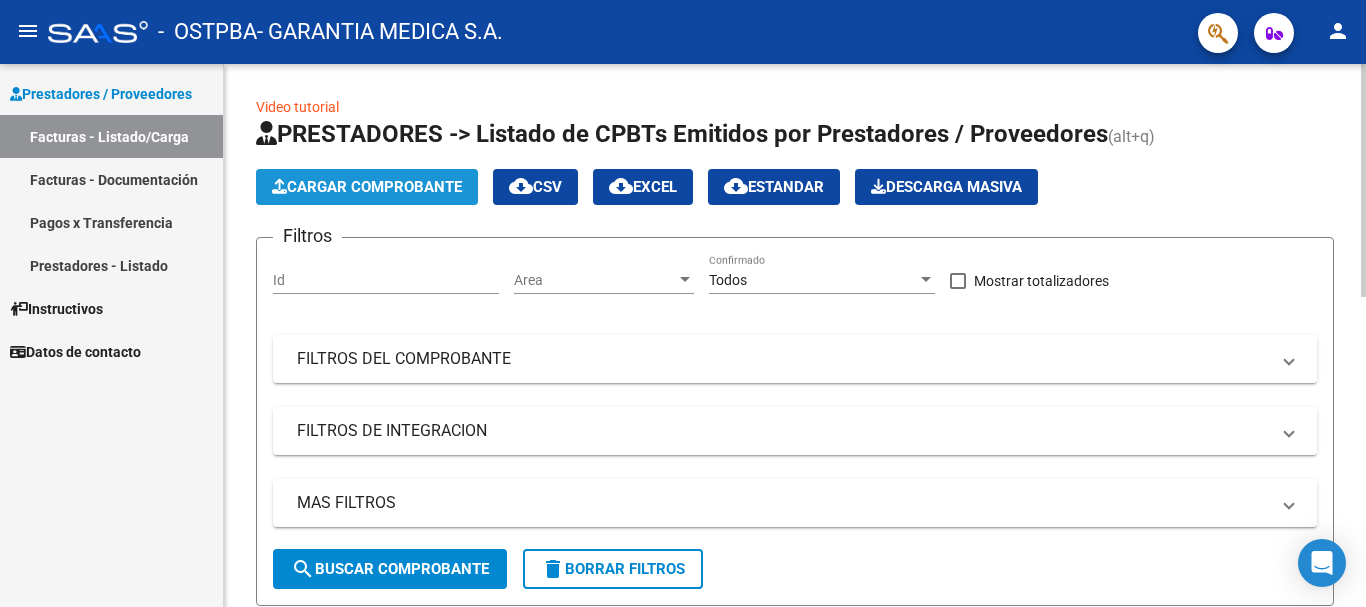 click on "Cargar Comprobante" 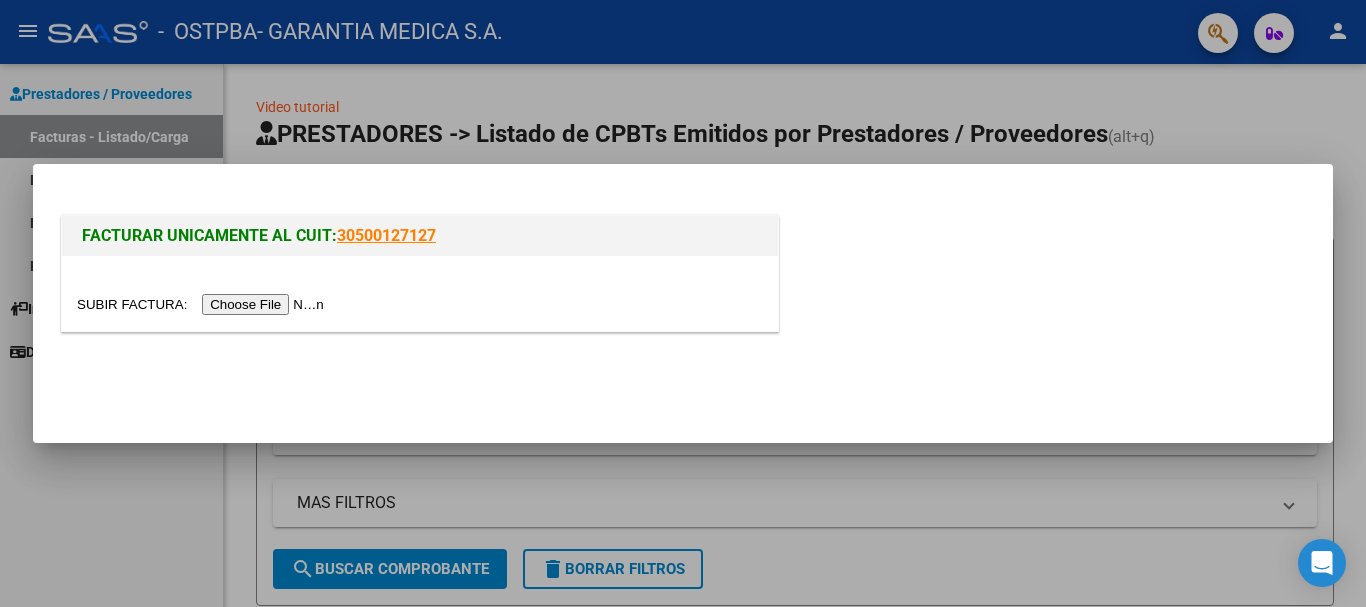 click at bounding box center (203, 304) 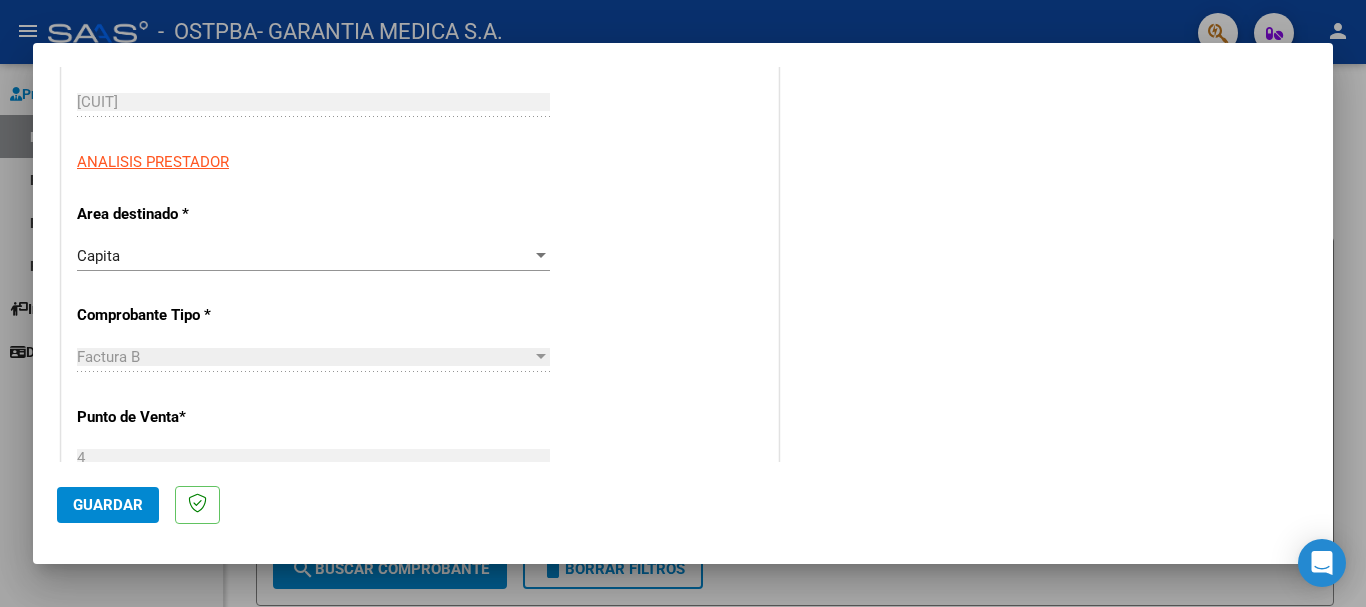 scroll, scrollTop: 300, scrollLeft: 0, axis: vertical 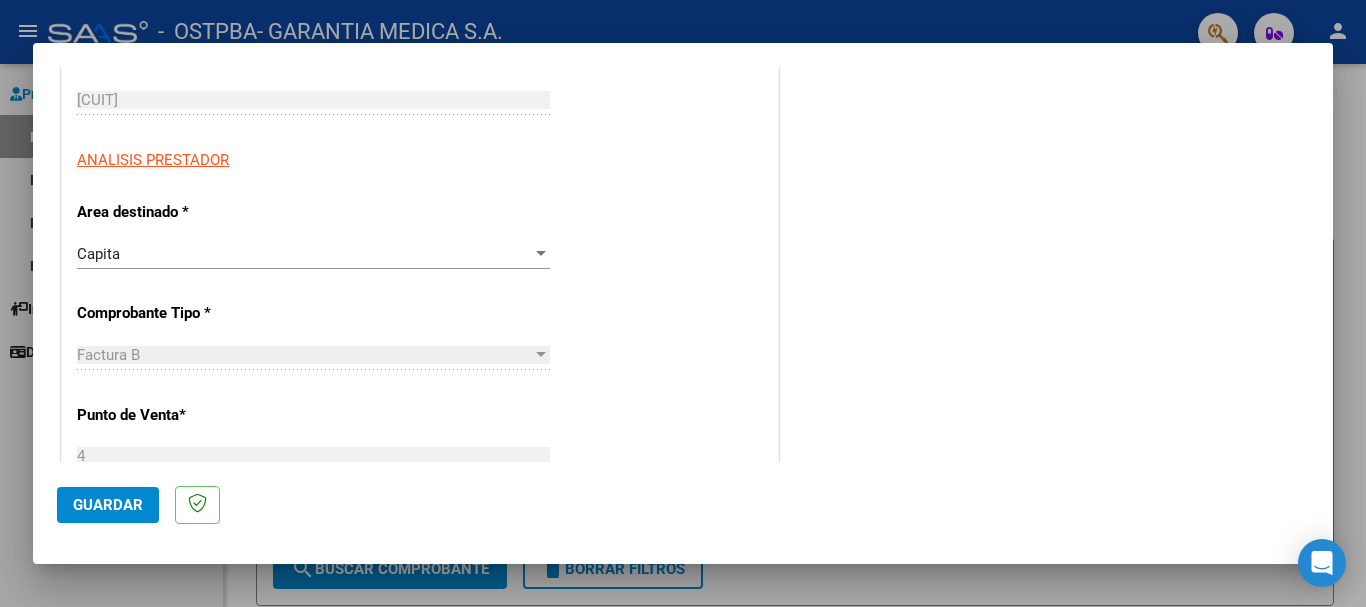 click at bounding box center (541, 254) 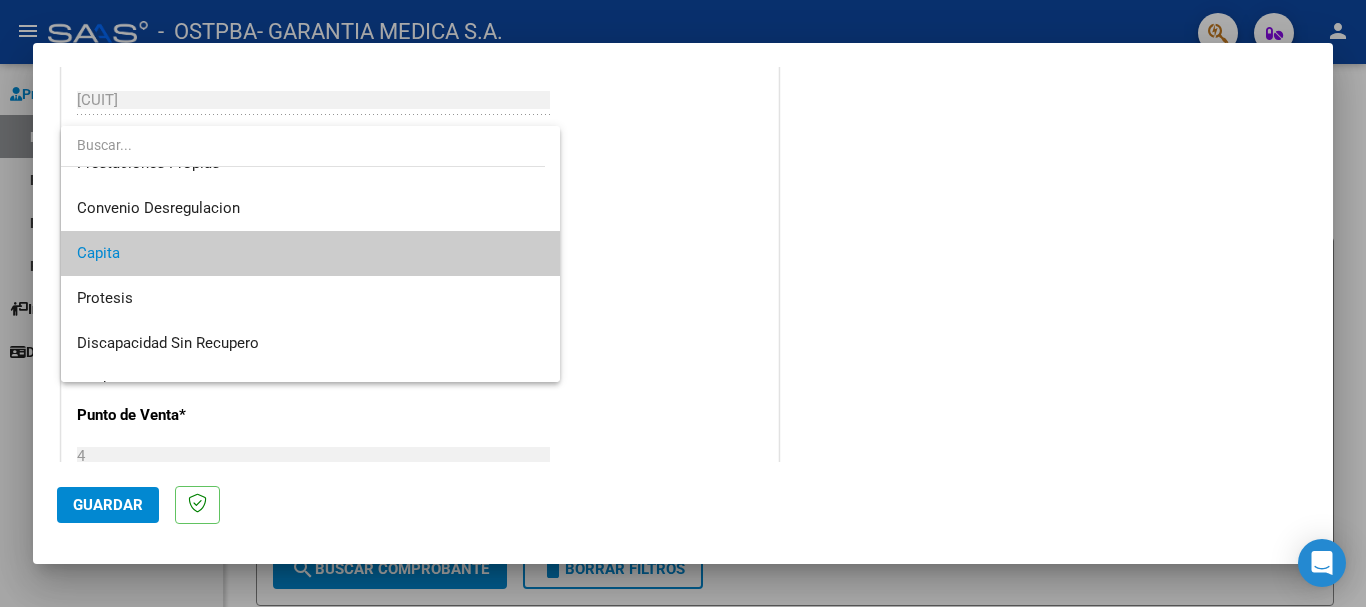 scroll, scrollTop: 10, scrollLeft: 0, axis: vertical 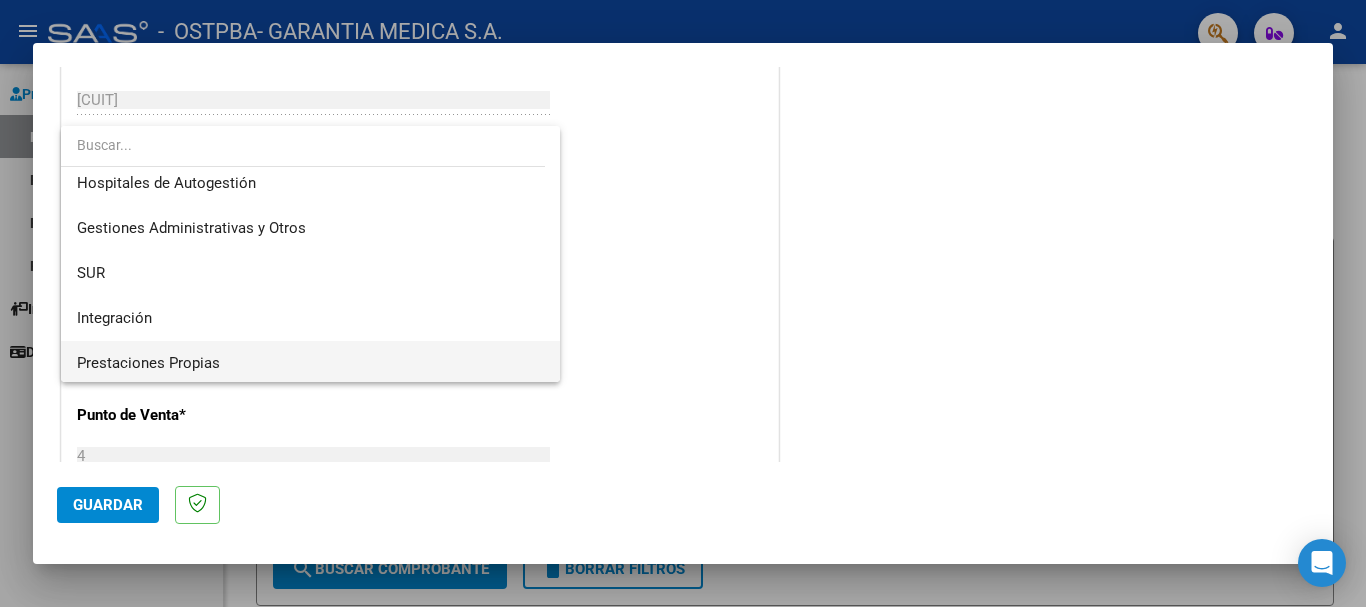 click on "Prestaciones Propias" at bounding box center [310, 363] 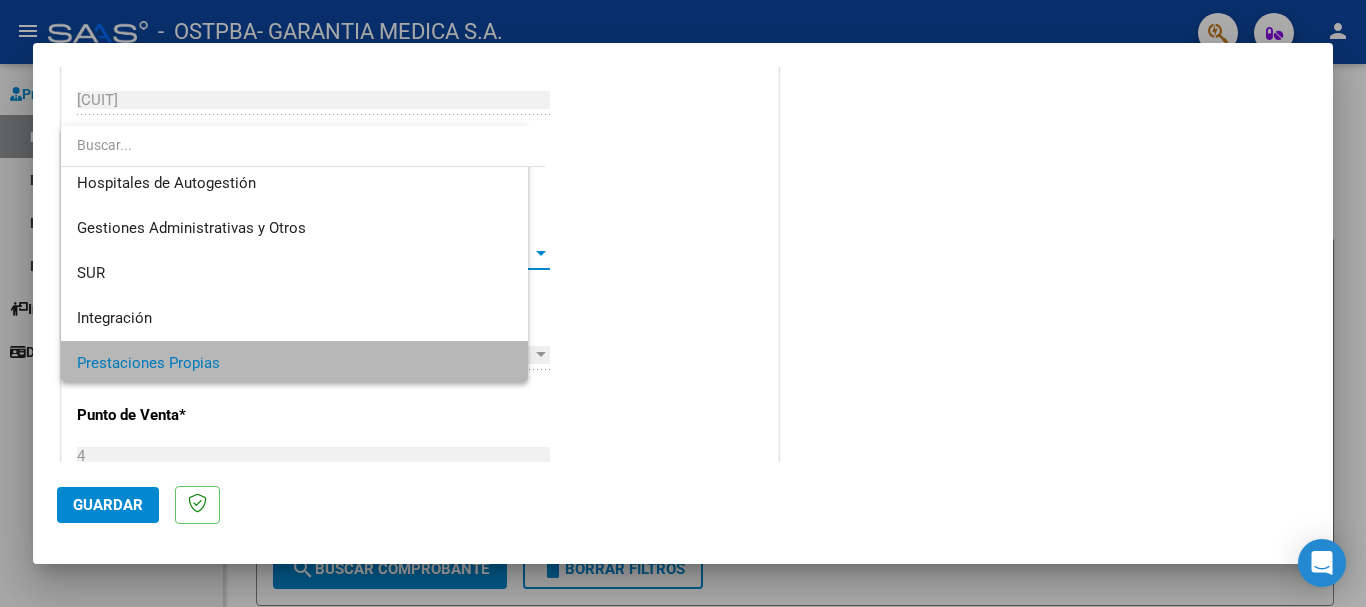 scroll, scrollTop: 11, scrollLeft: 0, axis: vertical 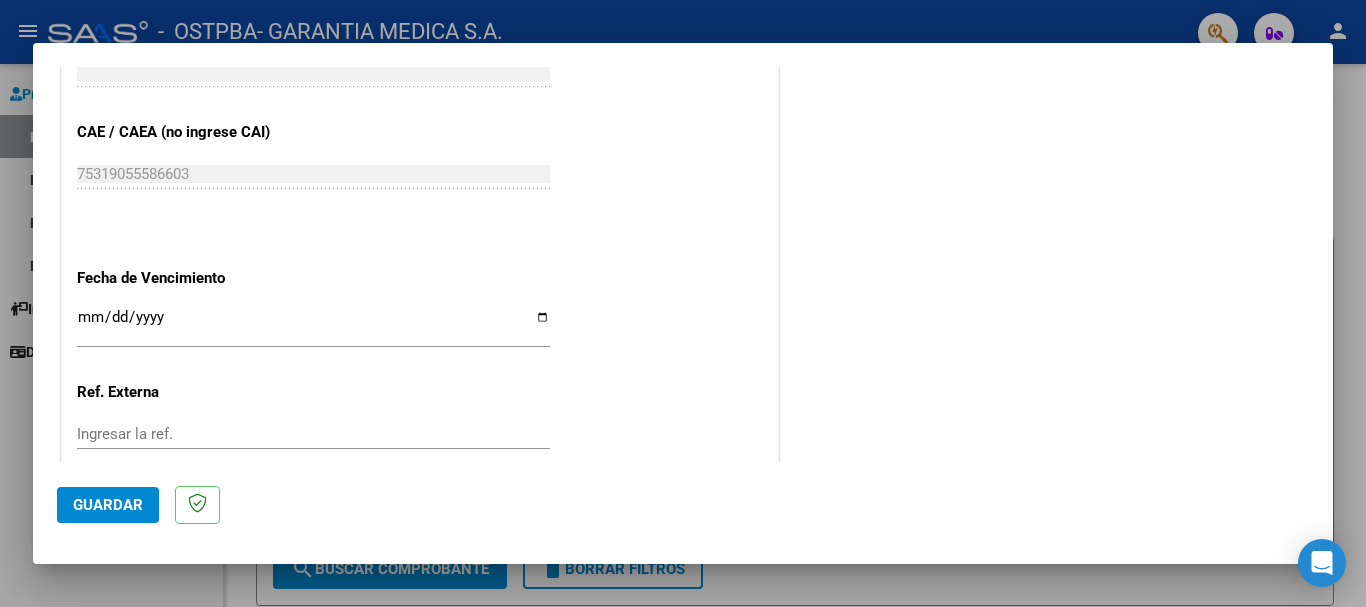 click on "Ingresar la fecha" at bounding box center (313, 325) 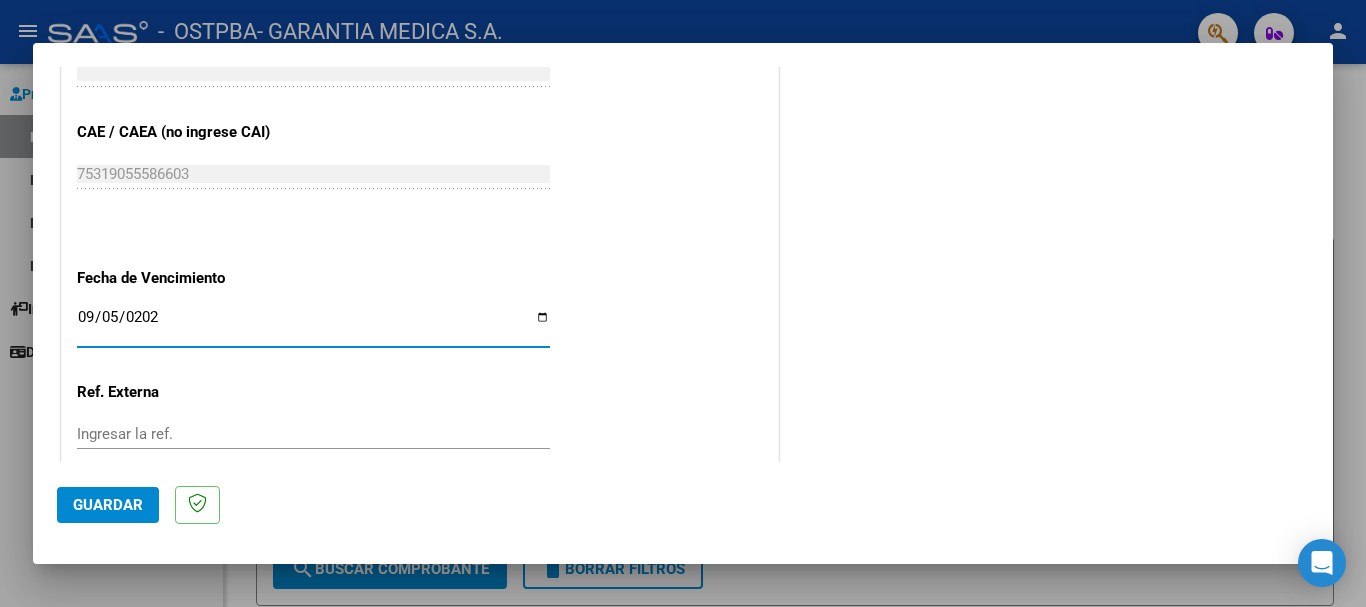 type on "2025-09-05" 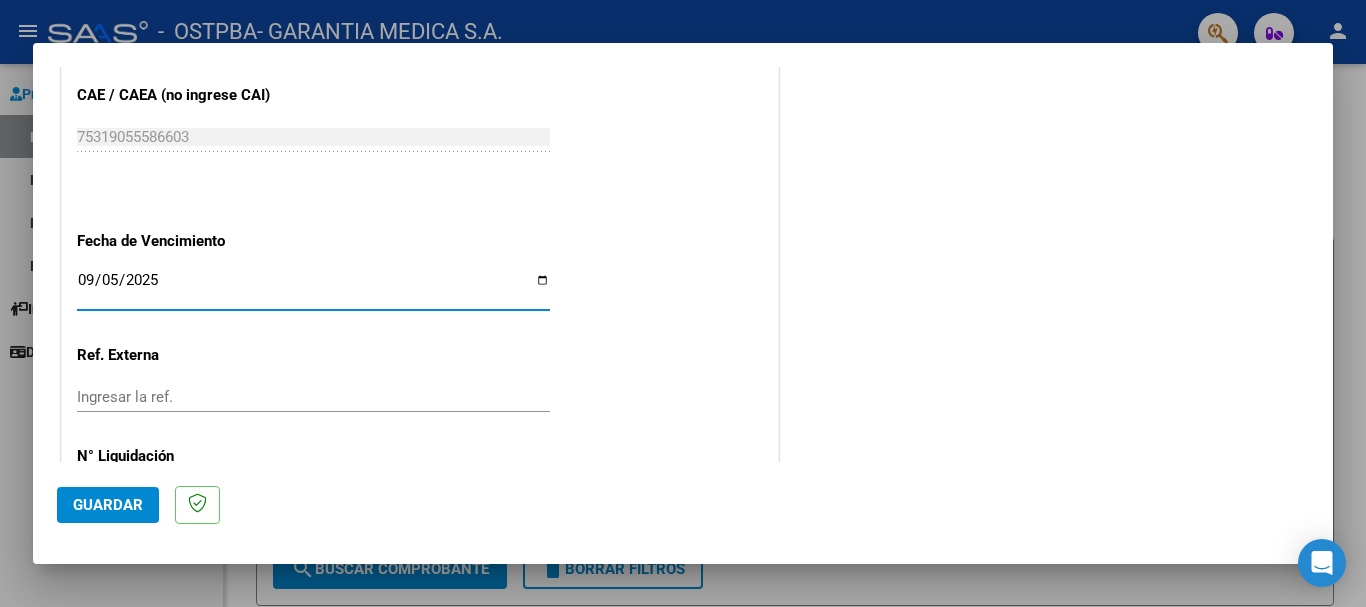 scroll, scrollTop: 1027, scrollLeft: 0, axis: vertical 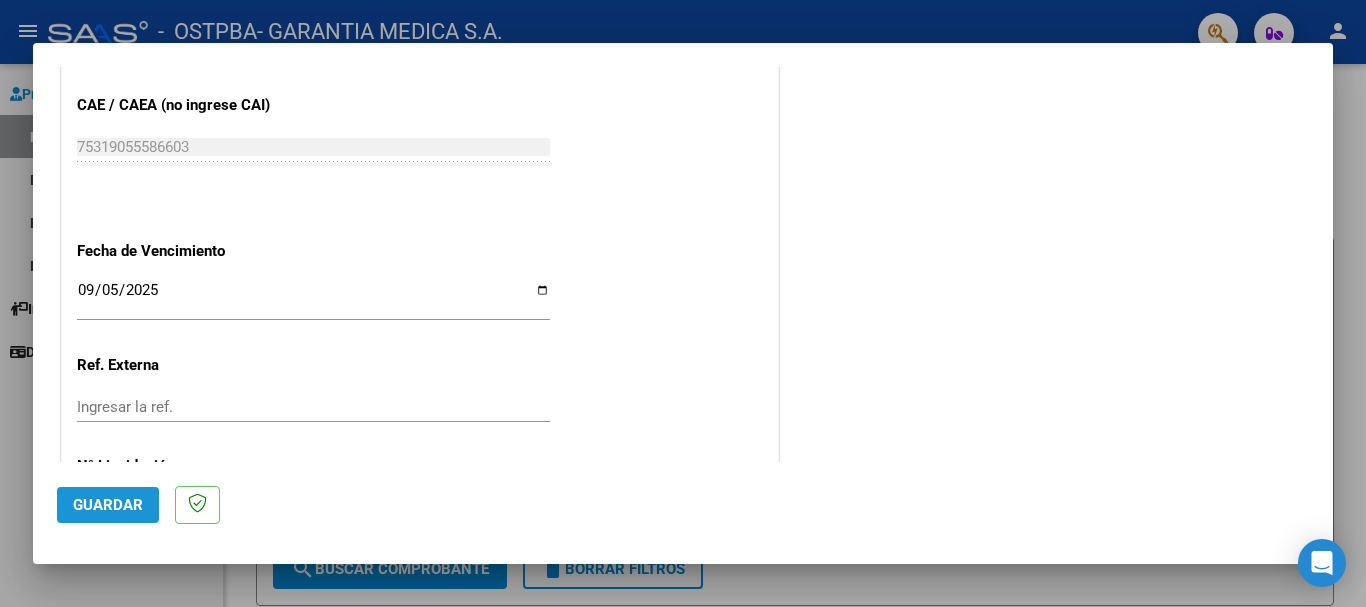 click on "Guardar" 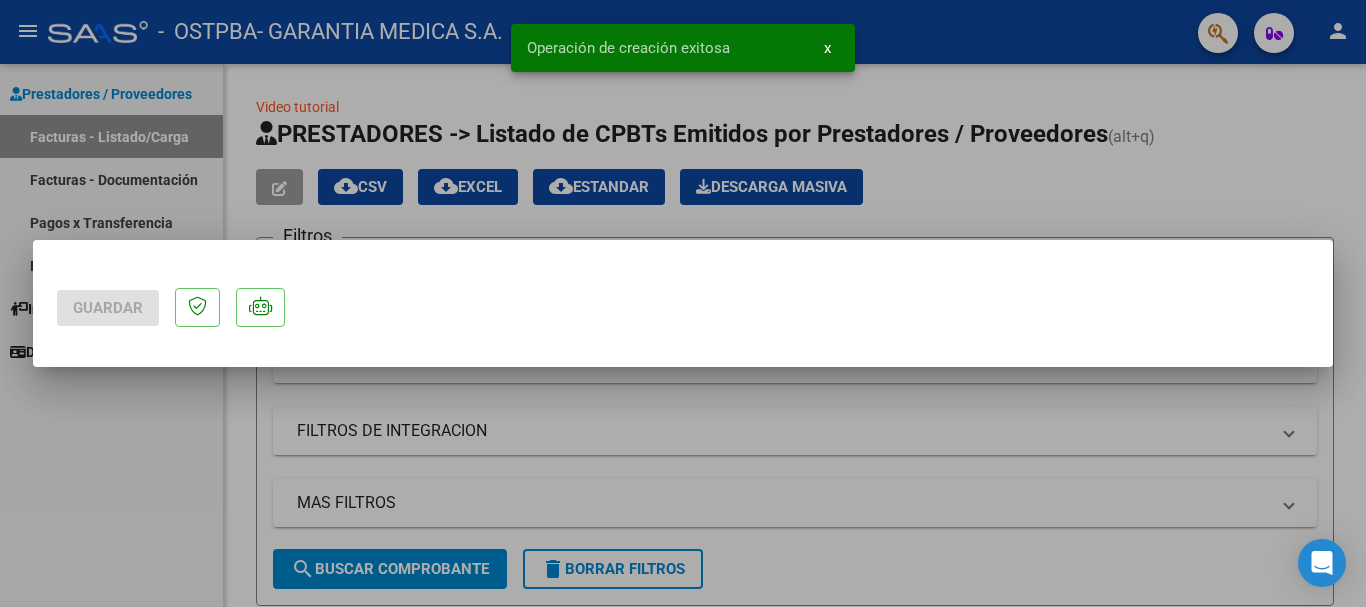 scroll, scrollTop: 0, scrollLeft: 0, axis: both 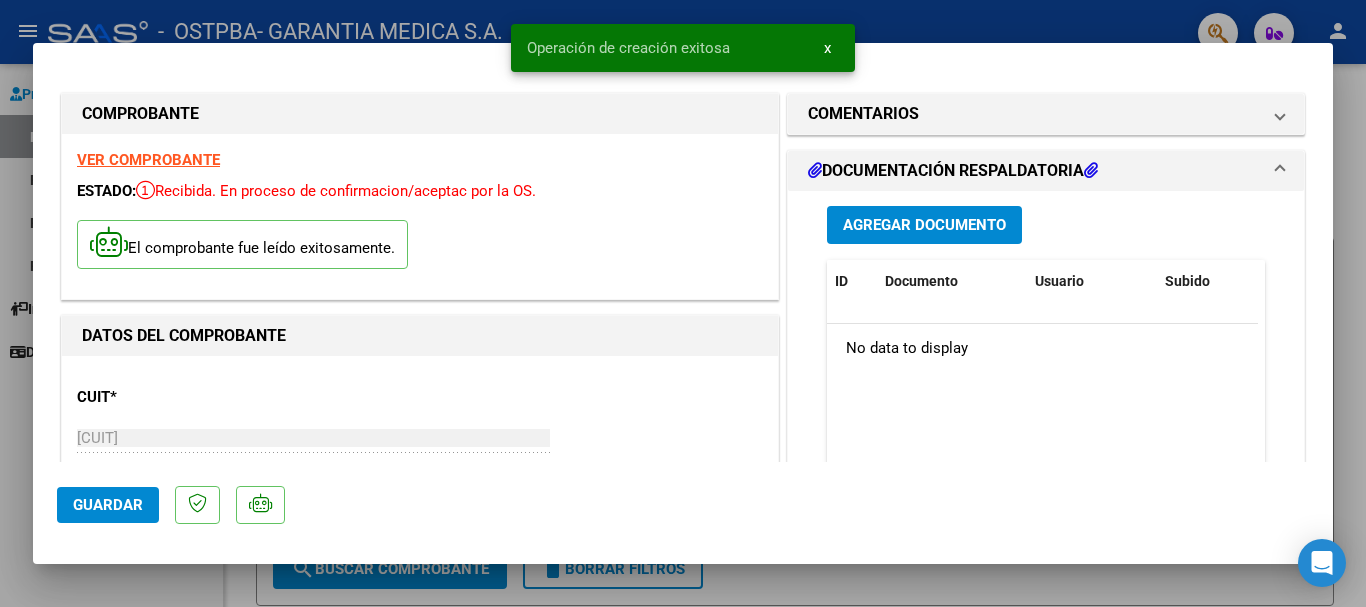 click on "Agregar Documento" at bounding box center (924, 226) 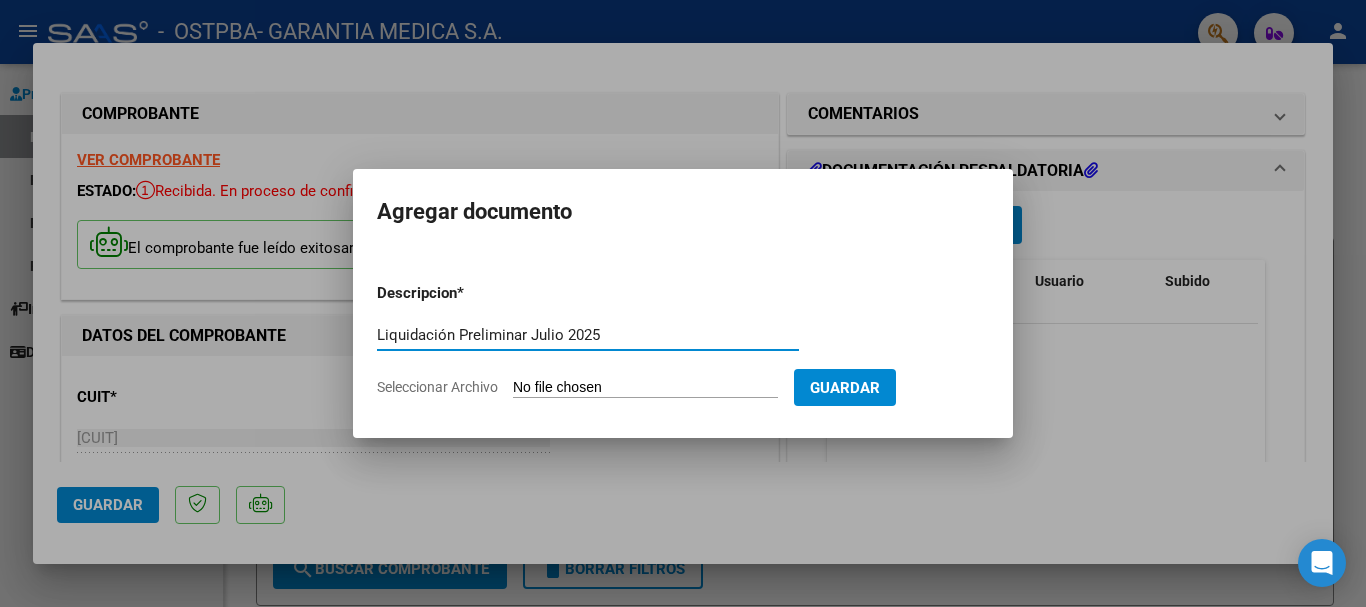 type on "Liquidación Preliminar Julio 2025" 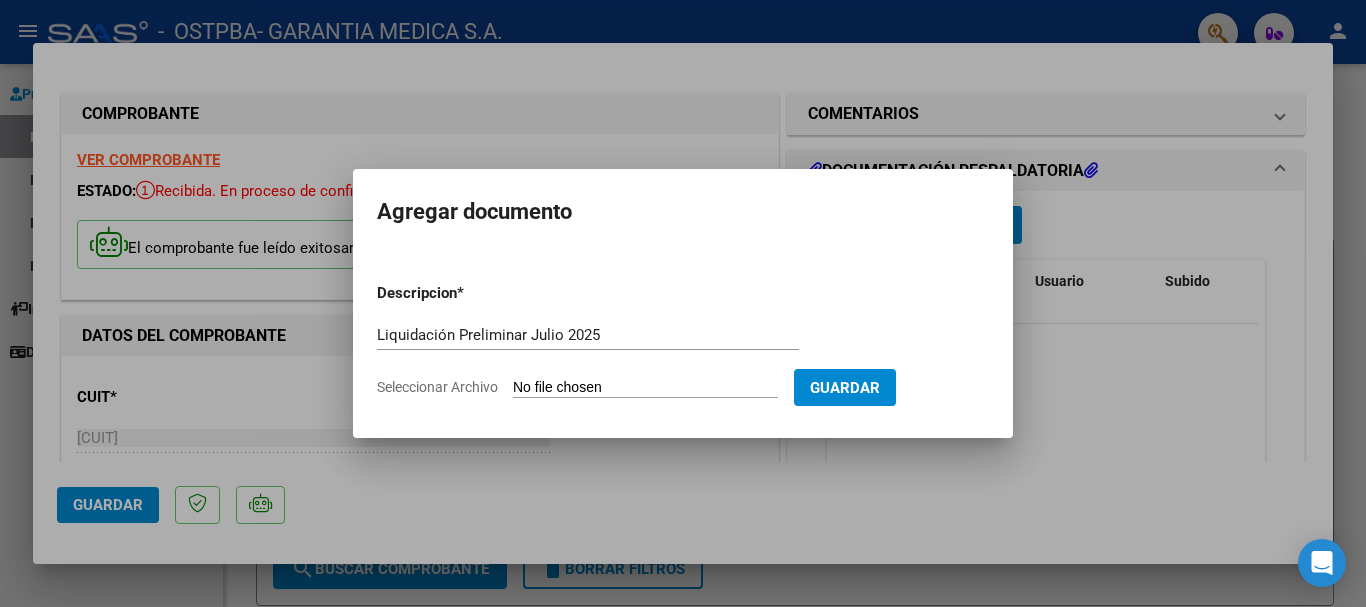 type on "C:\fakepath\OSTPBA - Liquidación Preliminar 2025-07.pdf" 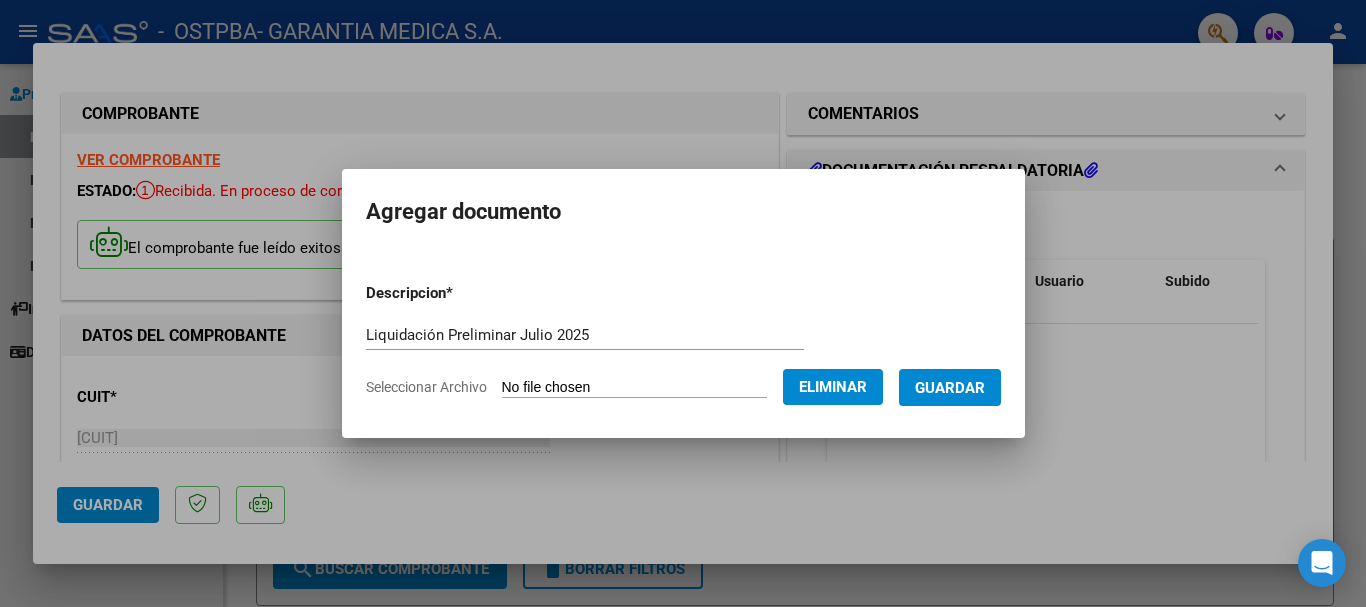 click on "Guardar" at bounding box center (950, 388) 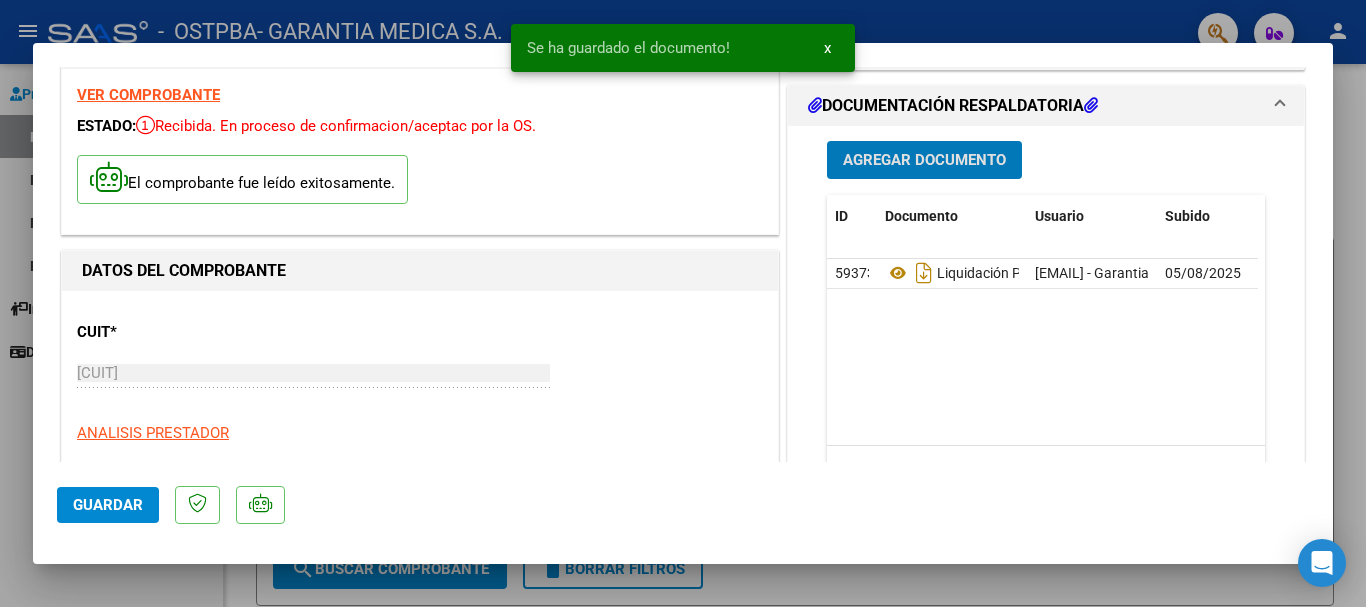 scroll, scrollTop: 100, scrollLeft: 0, axis: vertical 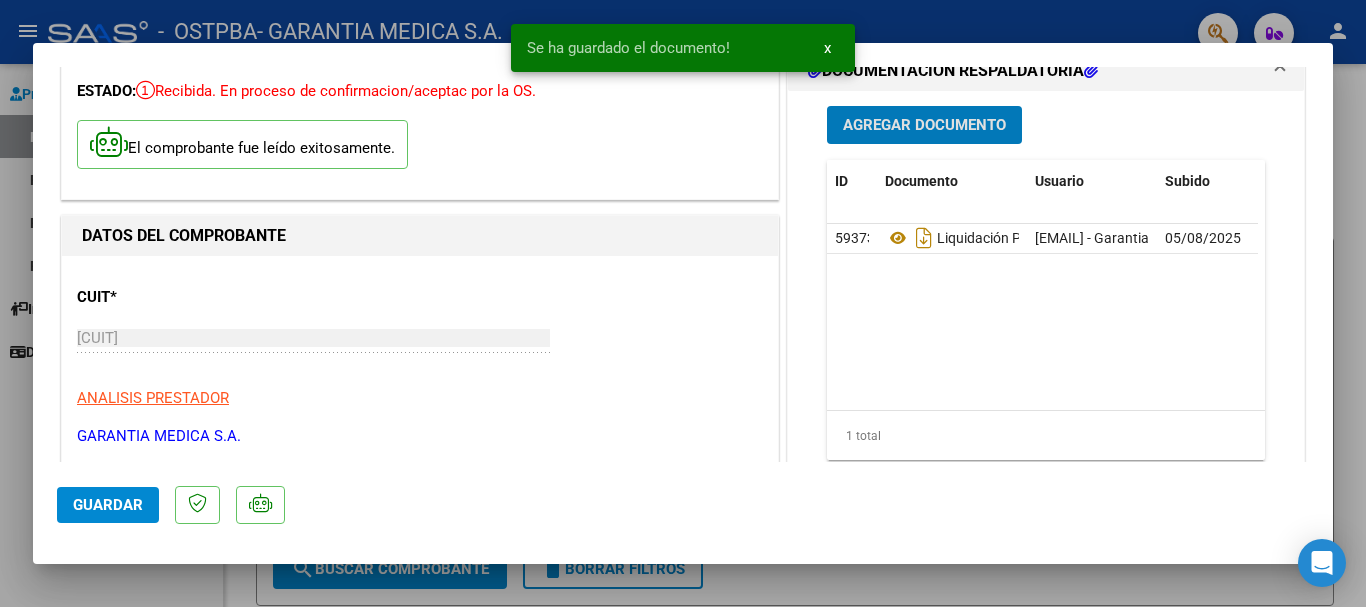 click on "Guardar" 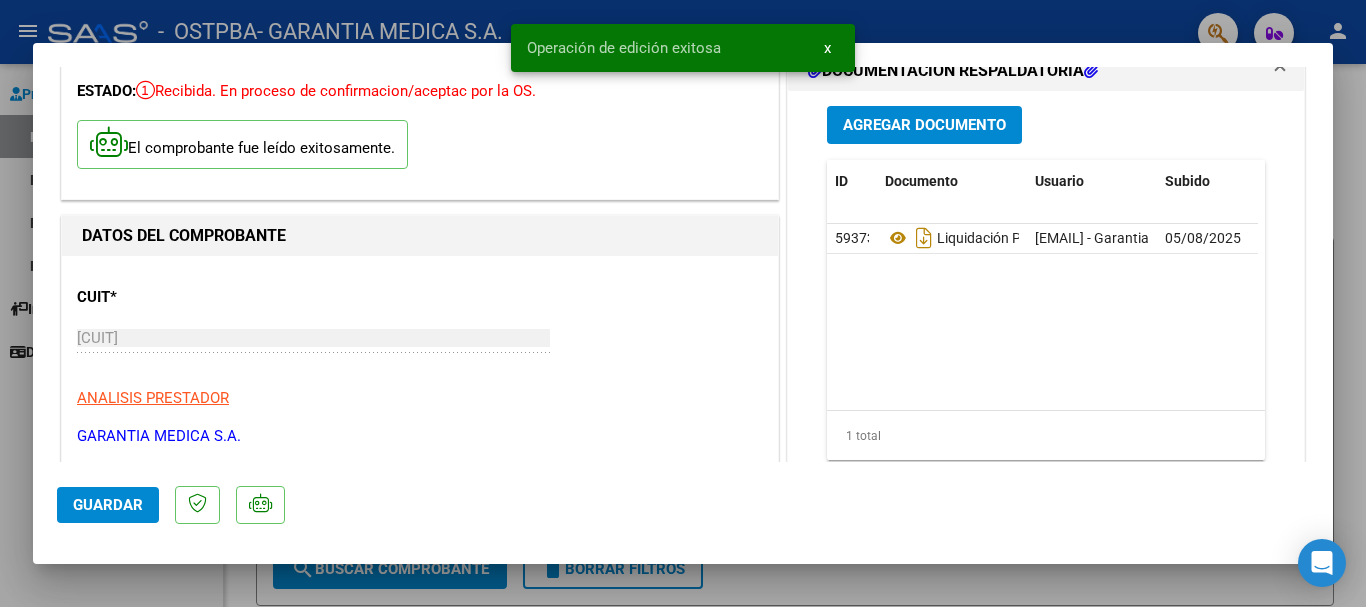 click at bounding box center (683, 303) 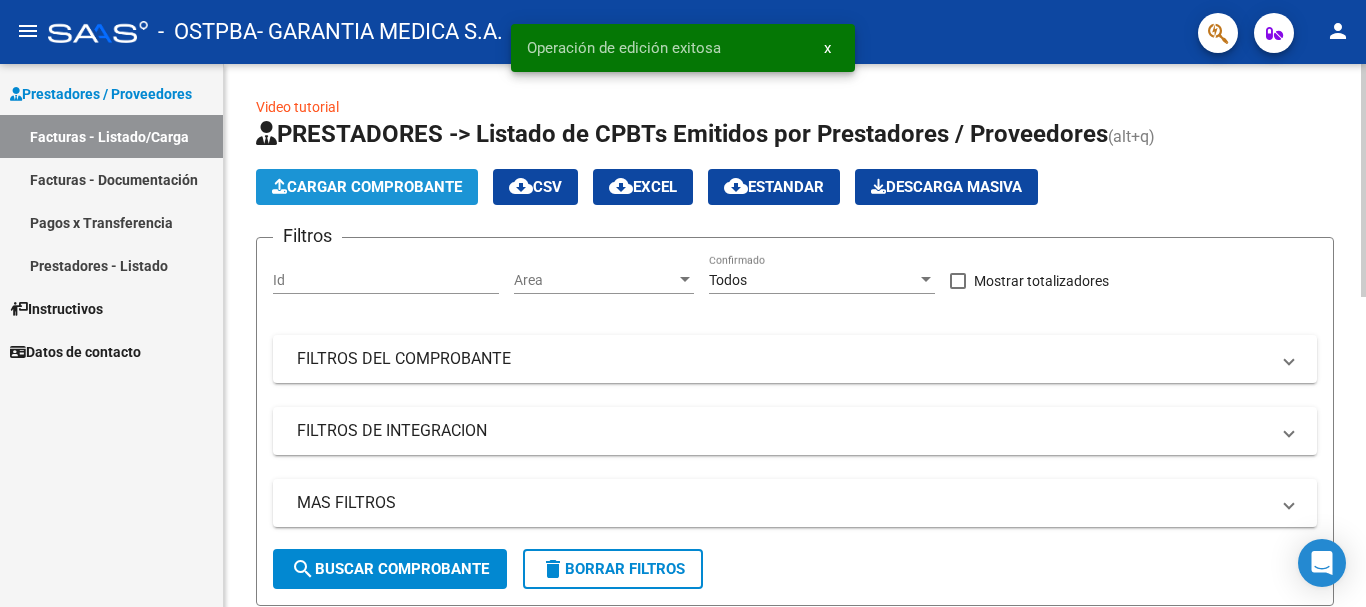 click on "Cargar Comprobante" 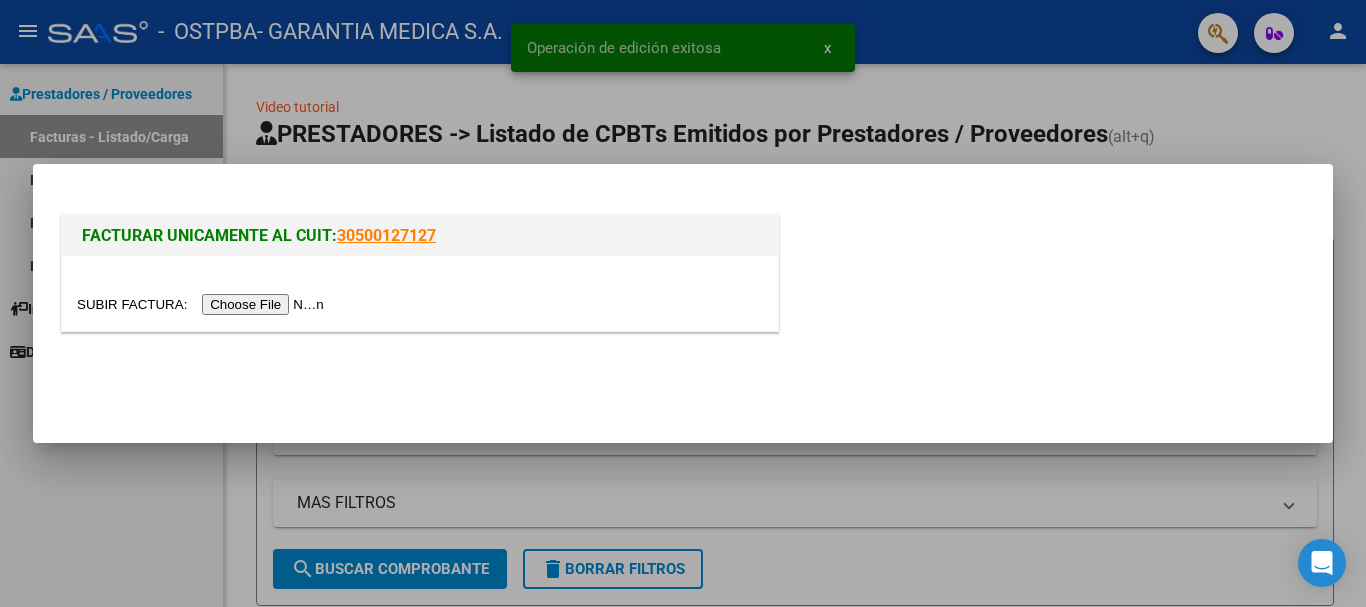 click at bounding box center (203, 304) 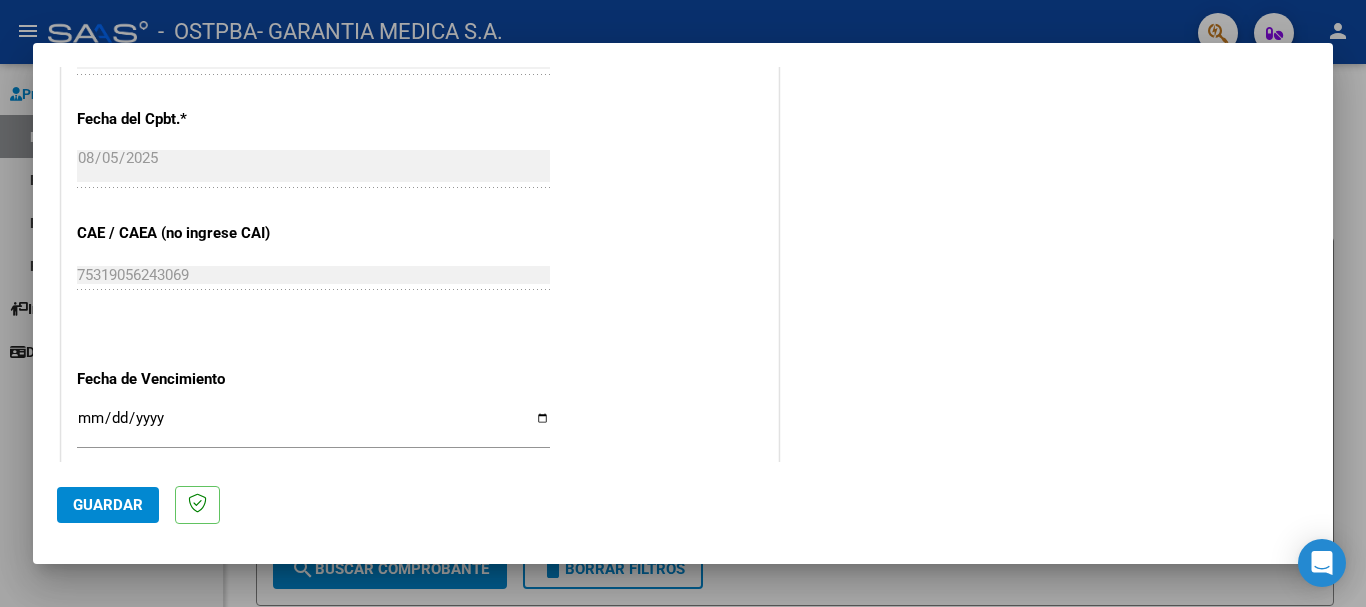 scroll, scrollTop: 900, scrollLeft: 0, axis: vertical 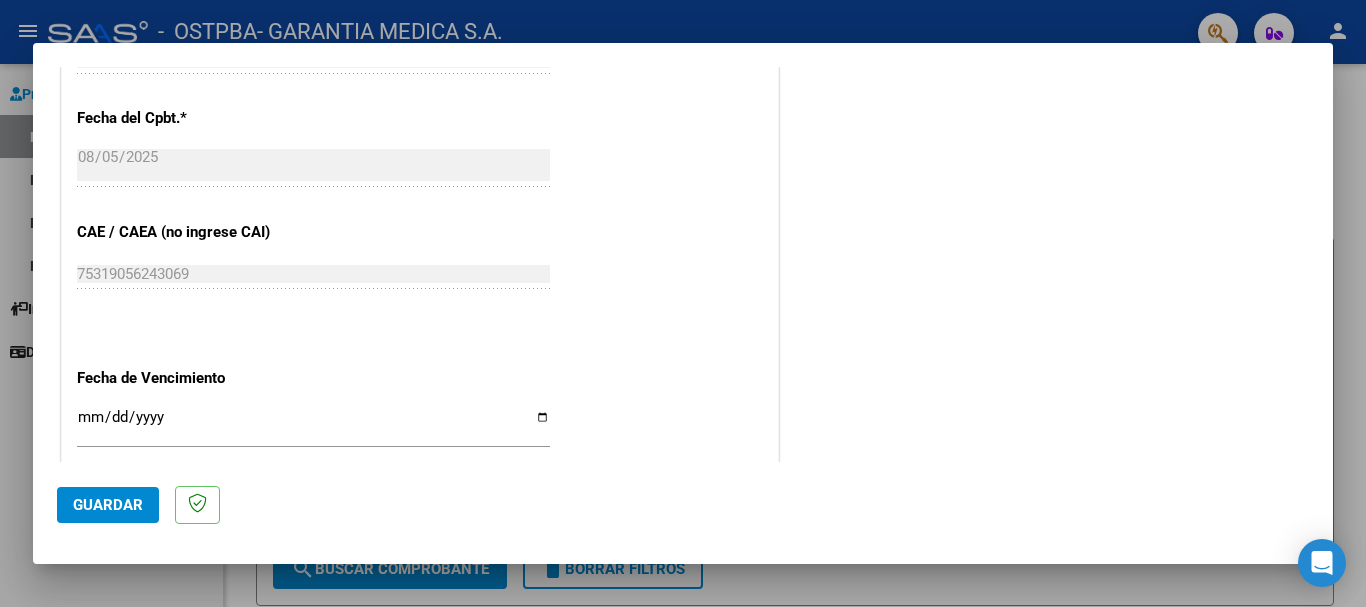click on "Ingresar la fecha" at bounding box center (313, 425) 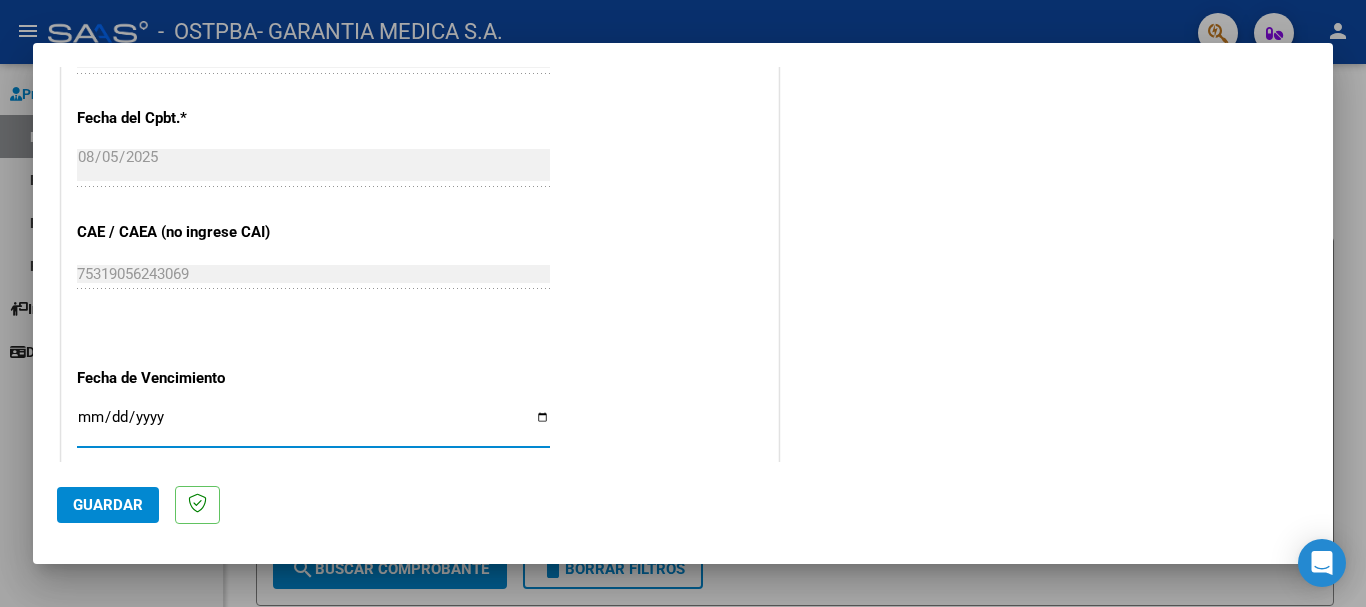 click on "Ingresar la fecha" at bounding box center [313, 425] 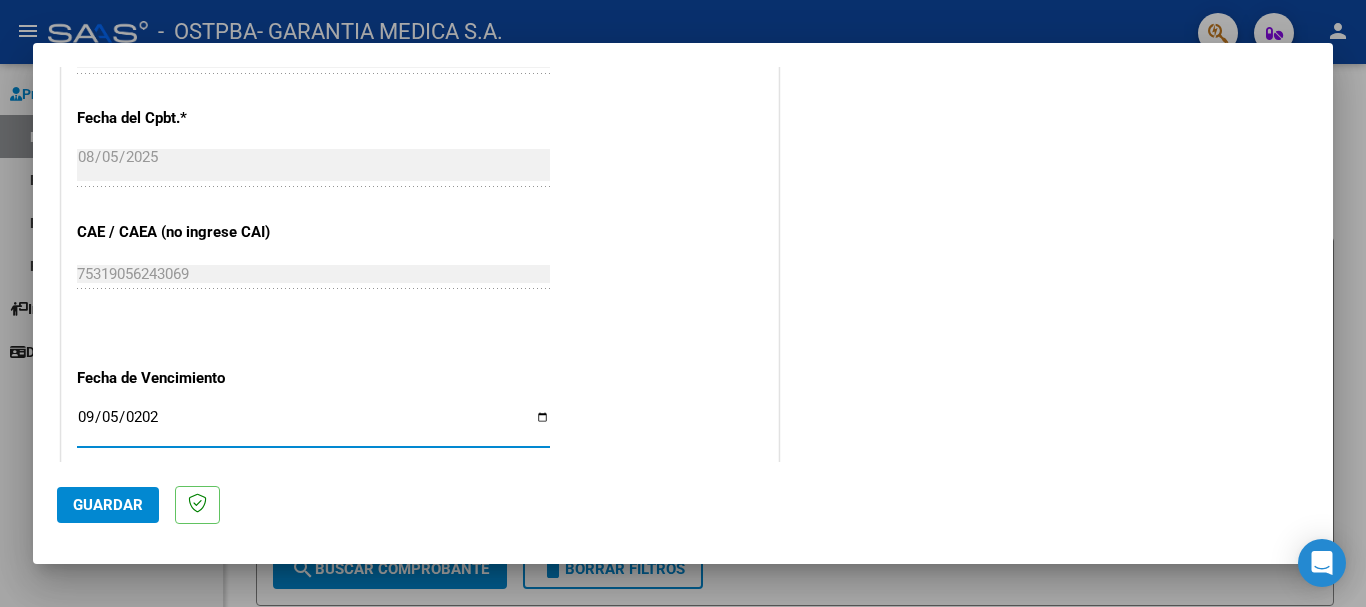 type on "2025-09-05" 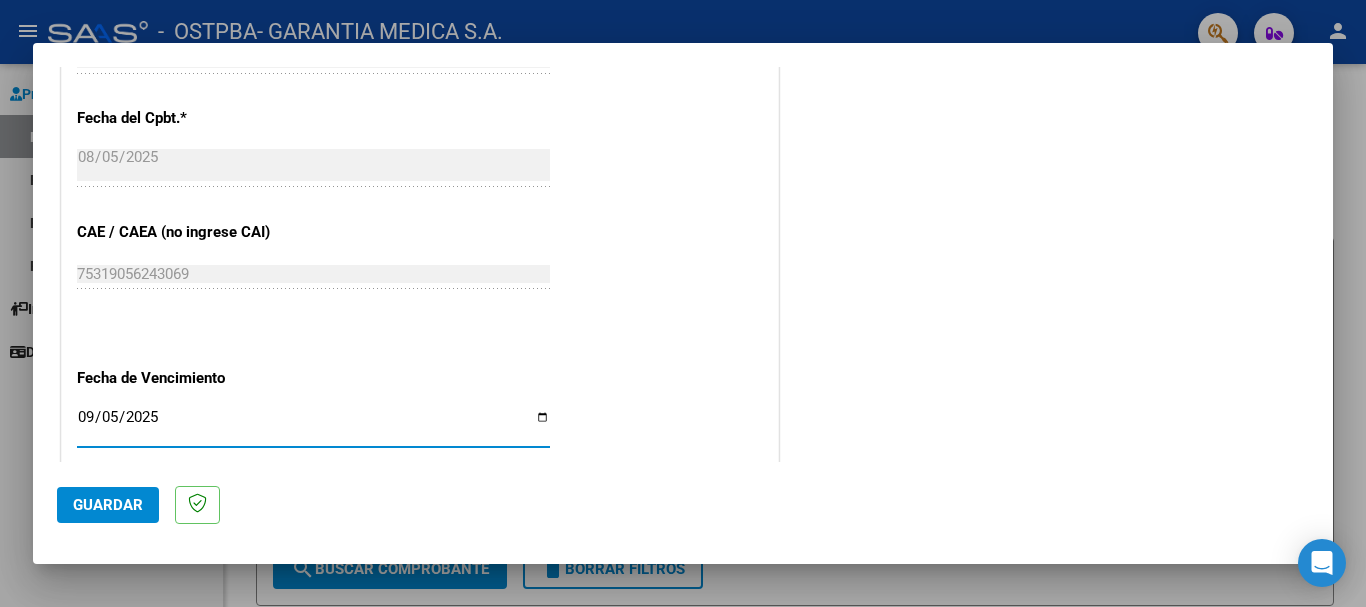 click on "CUIT * [CUIT] Ingresar CUIT ANALISIS PRESTADOR Area destinado * Prestaciones Propias Seleccionar Area Comprobante Tipo * Nota de Crédito B Seleccionar Tipo Punto de Venta * 4 Ingresar el Nro. Número * 316 Ingresar el Nro. Monto * $ 1.927.525,94 Ingresar el monto Fecha del Cpbt. * 2025-08-05 Ingresar la fecha CAE / CAEA (no ingrese CAI) 75319056243069 Ingresar el CAE o CAEA (no ingrese CAI) Fecha de Vencimiento 2025-09-05 Ingresar la fecha Ref. Externa Ingresar la ref. N° Liquidación Ingresar el N° Liquidación" at bounding box center (420, 50) 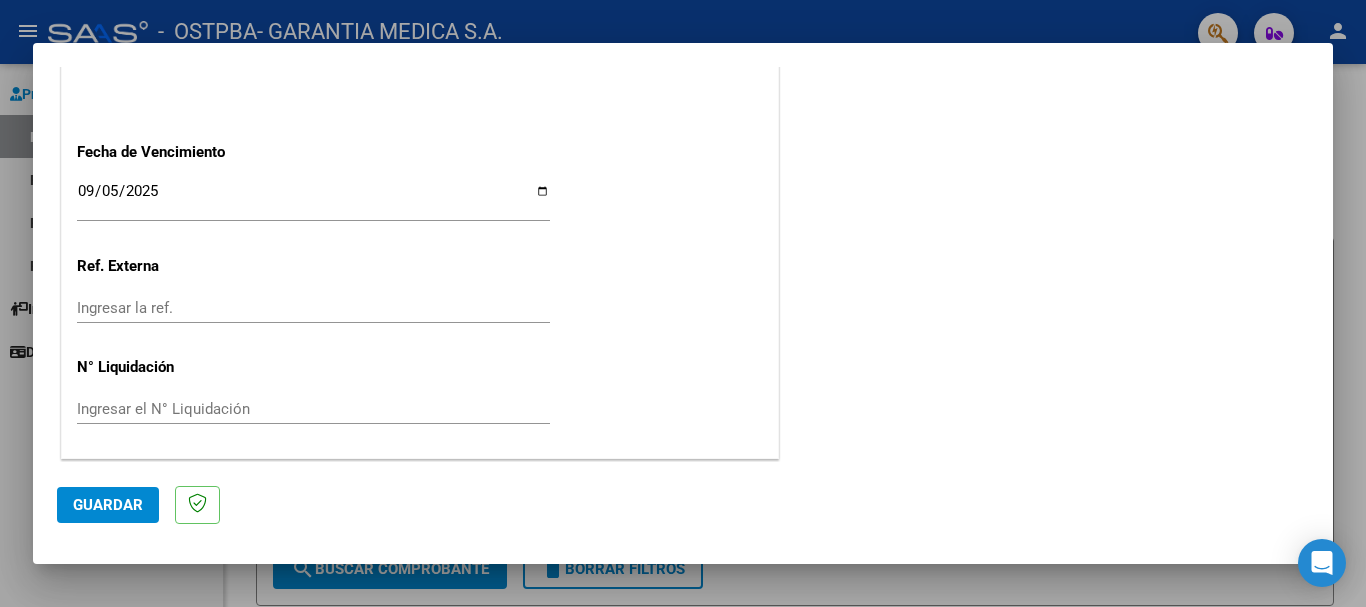 scroll, scrollTop: 1127, scrollLeft: 0, axis: vertical 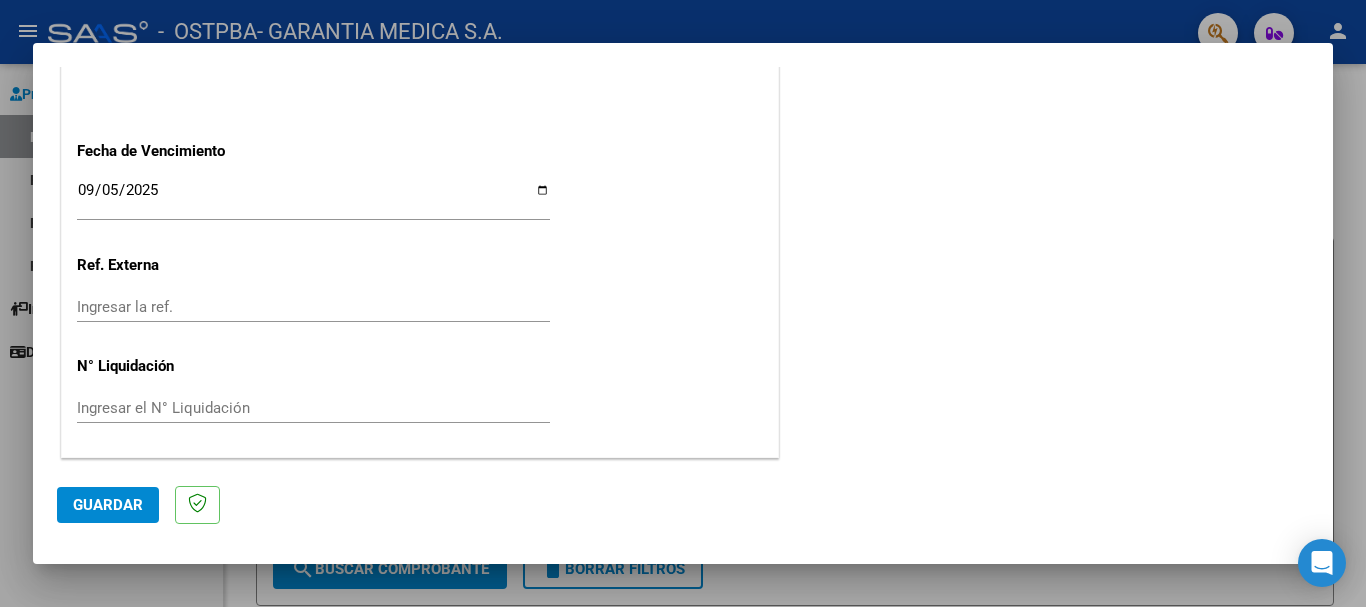 click on "Guardar" 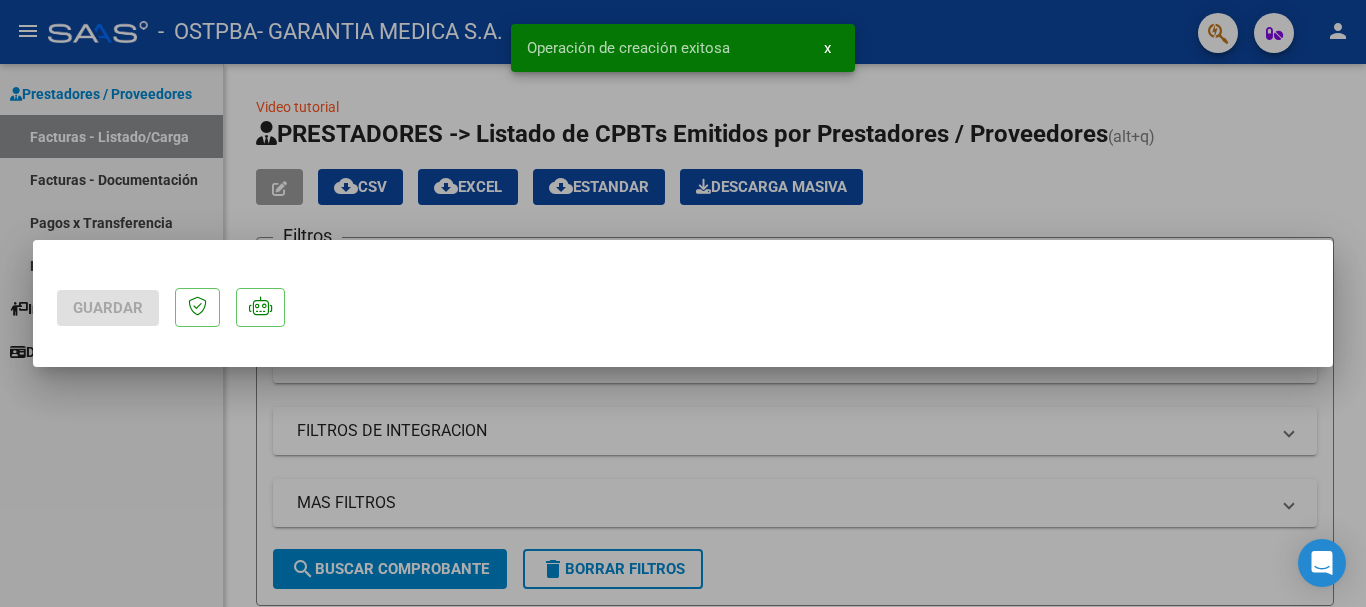 scroll, scrollTop: 0, scrollLeft: 0, axis: both 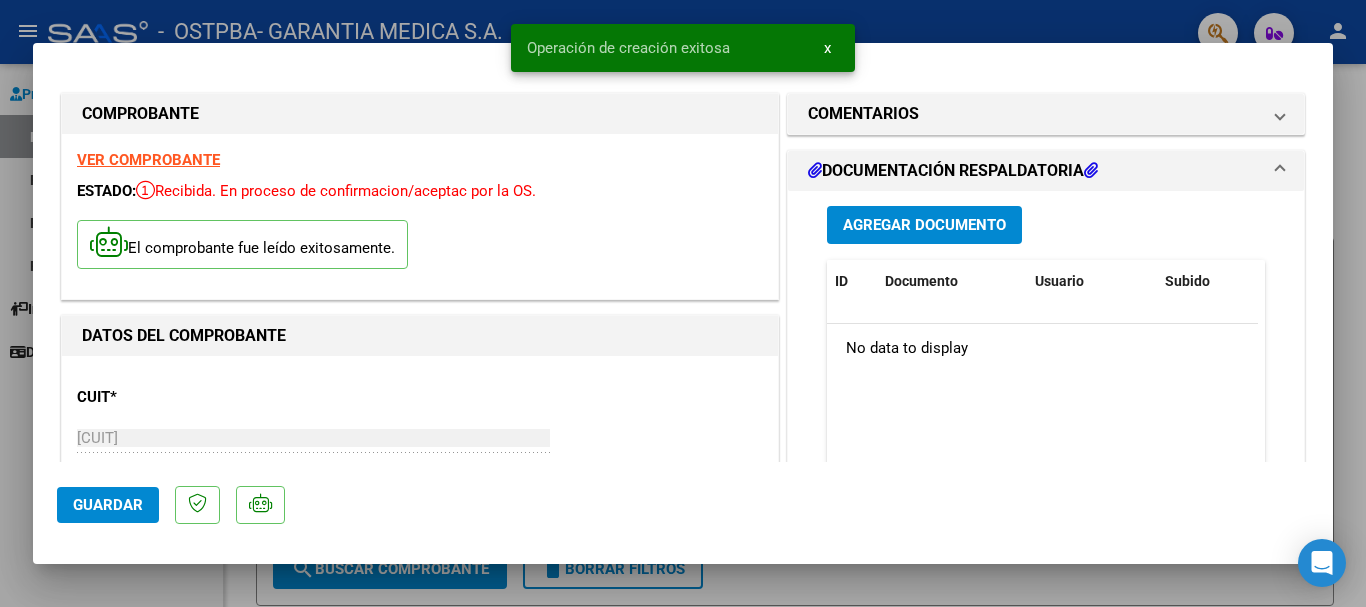 click on "Agregar Documento ID Documento Usuario Subido Acción No data to display  0 total   1" at bounding box center [1046, 390] 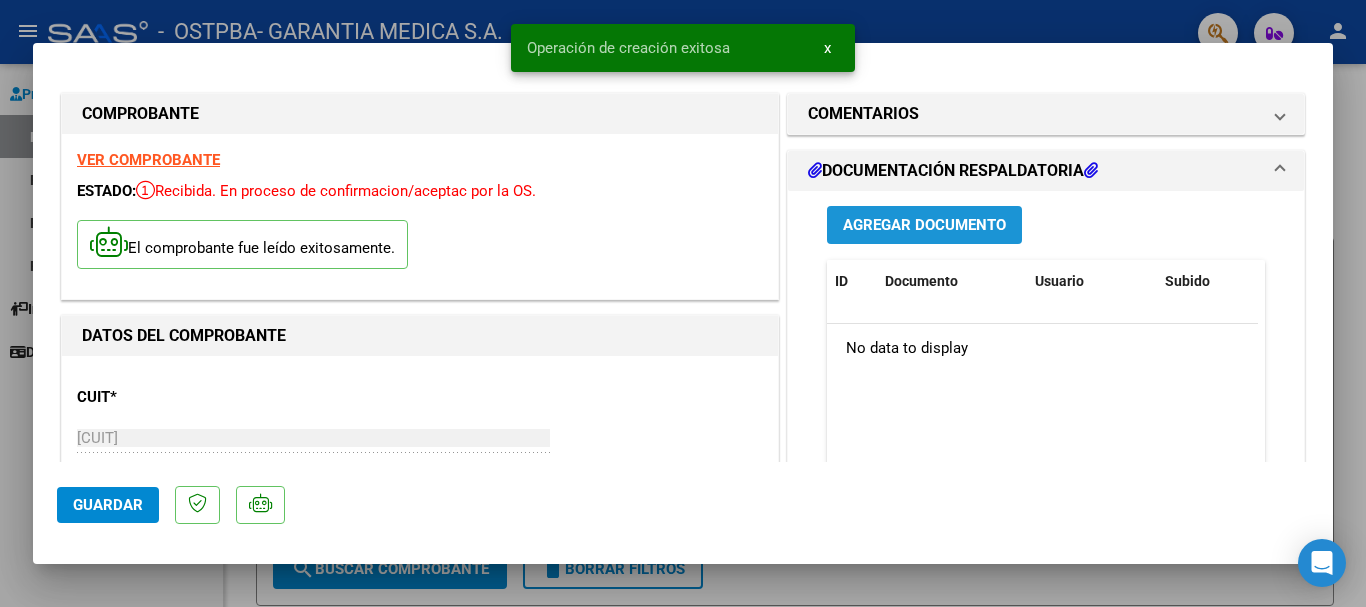 click on "Agregar Documento" at bounding box center [924, 226] 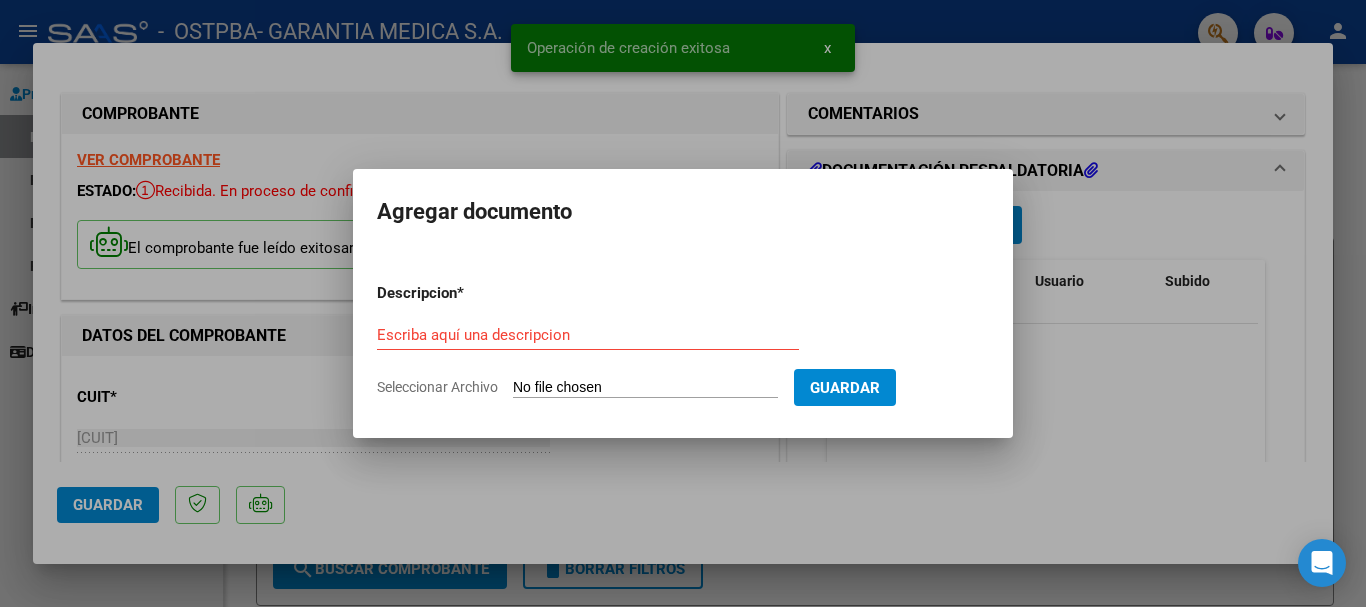 click on "Escriba aquí una descripcion" at bounding box center [588, 335] 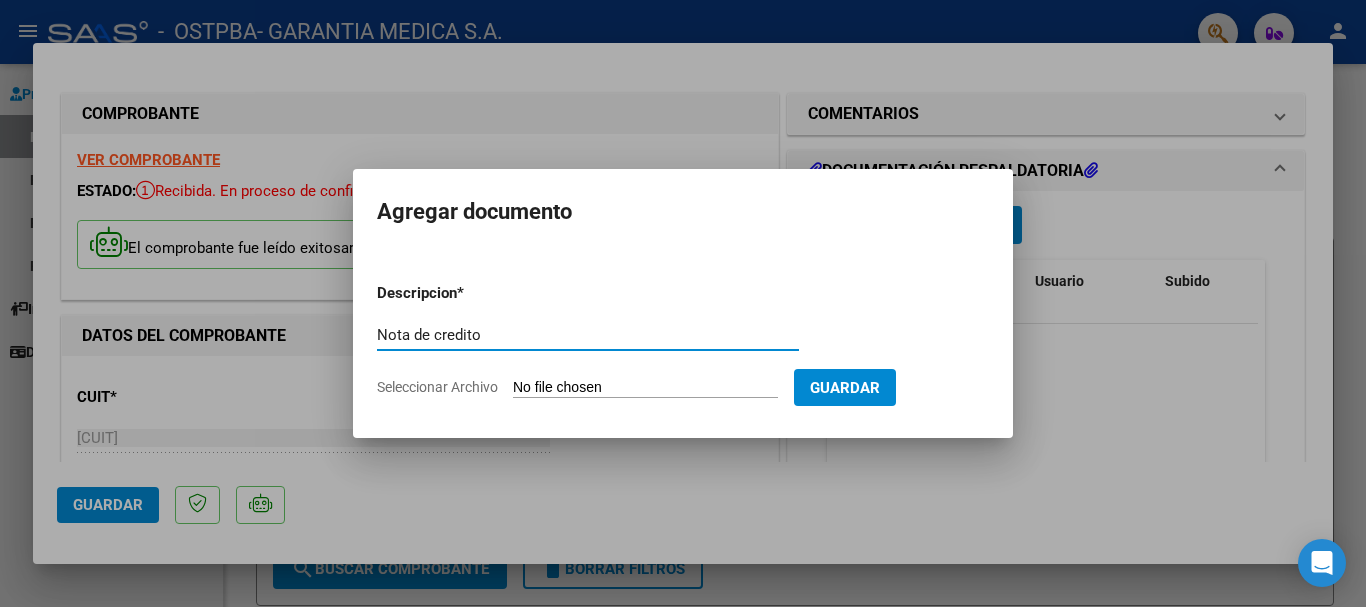type on "Nota de credito" 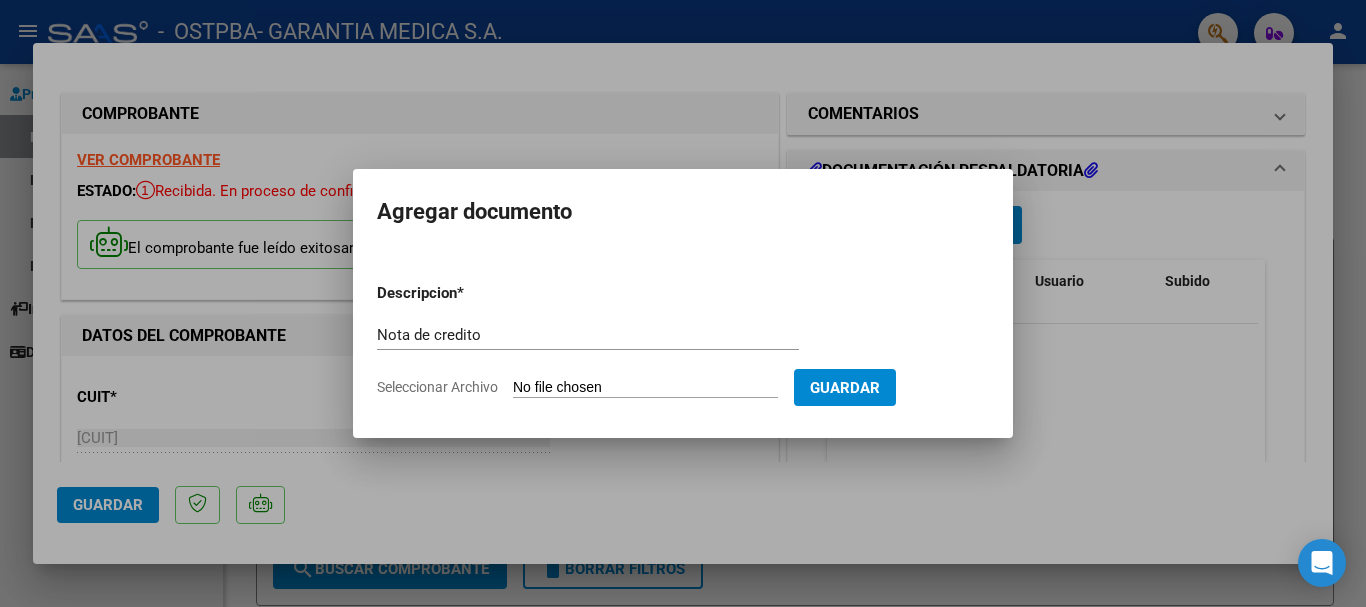 type on "C:\fakepath\OSTPBA - Liquidación Preliminar 2025-07.pdf" 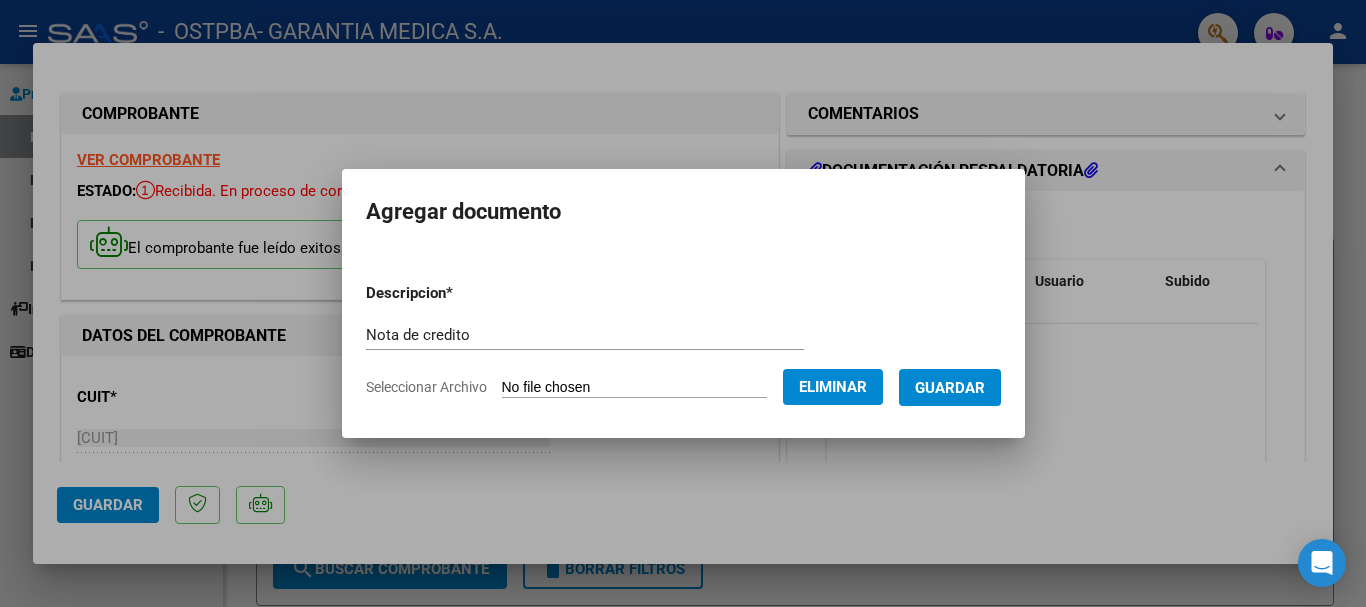 click on "Guardar" at bounding box center (950, 388) 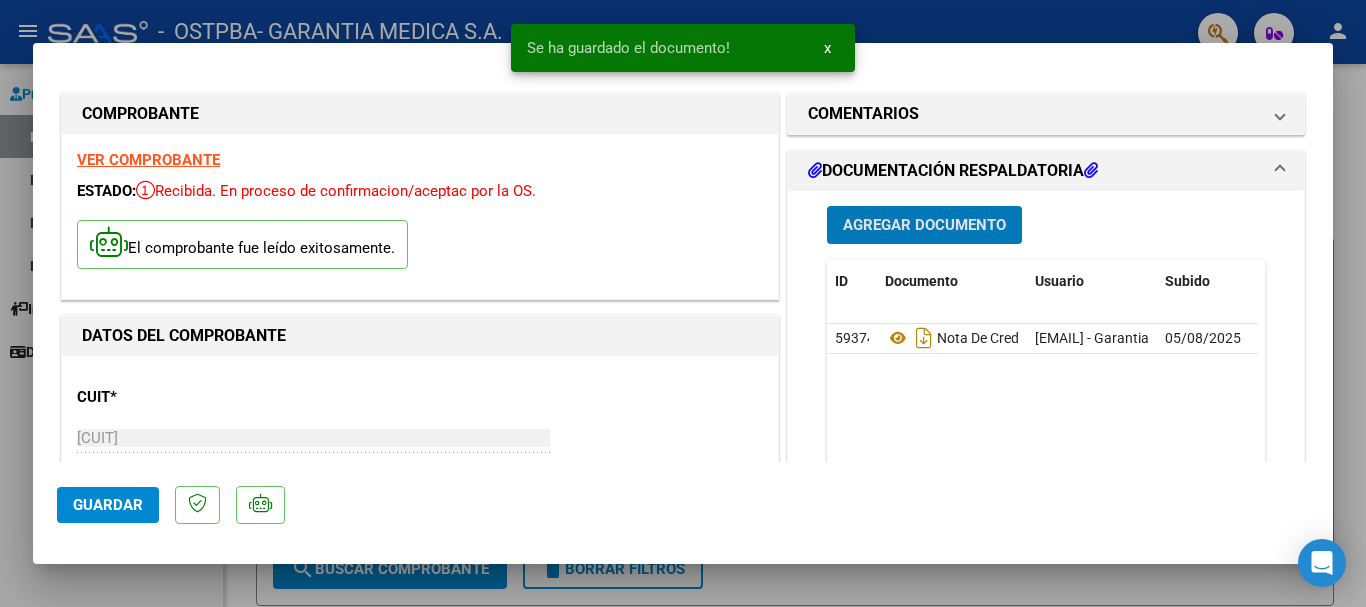 click on "Guardar" 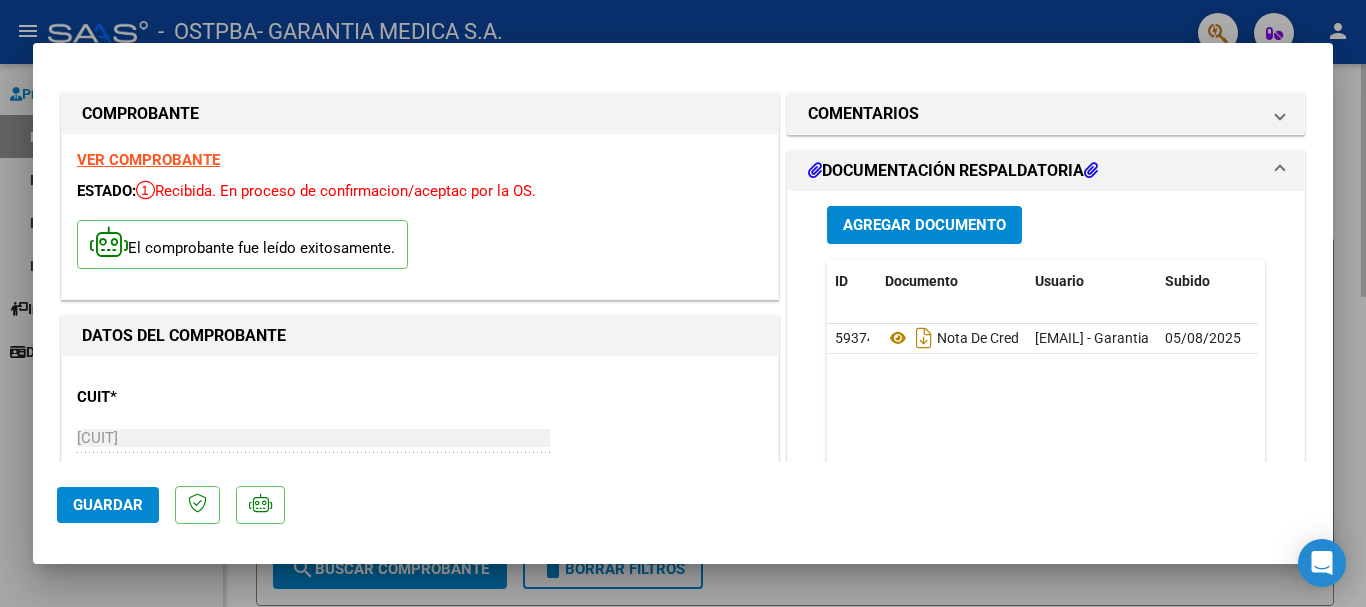 click at bounding box center (683, 303) 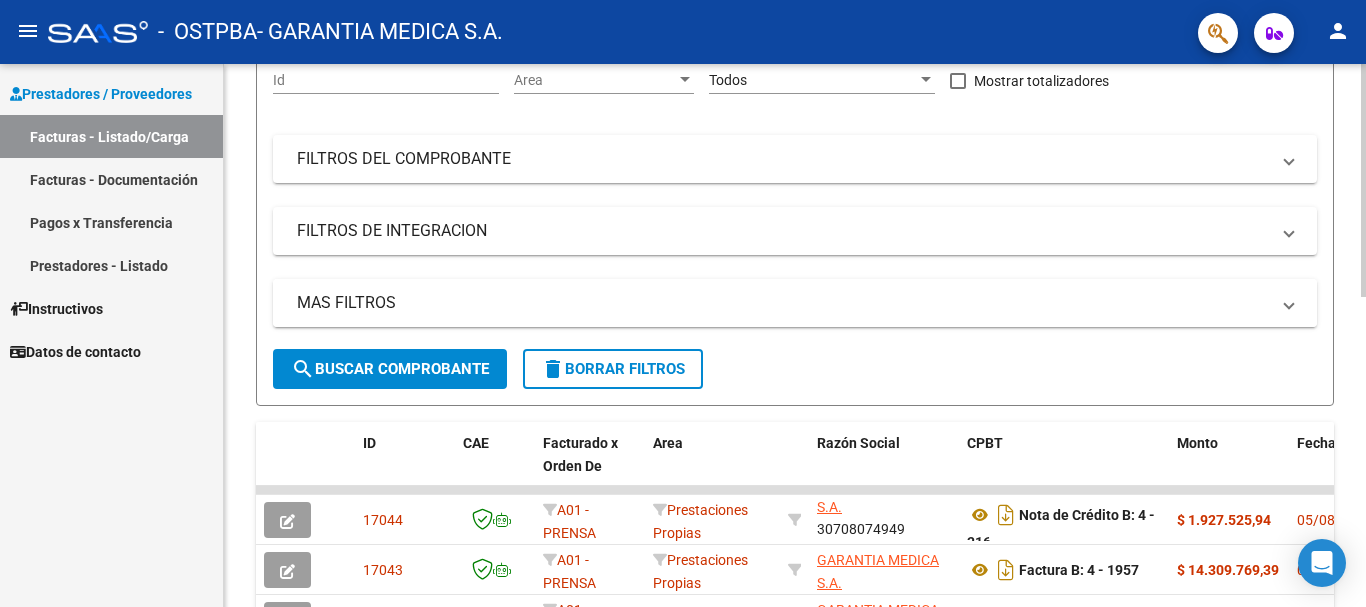 scroll, scrollTop: 400, scrollLeft: 0, axis: vertical 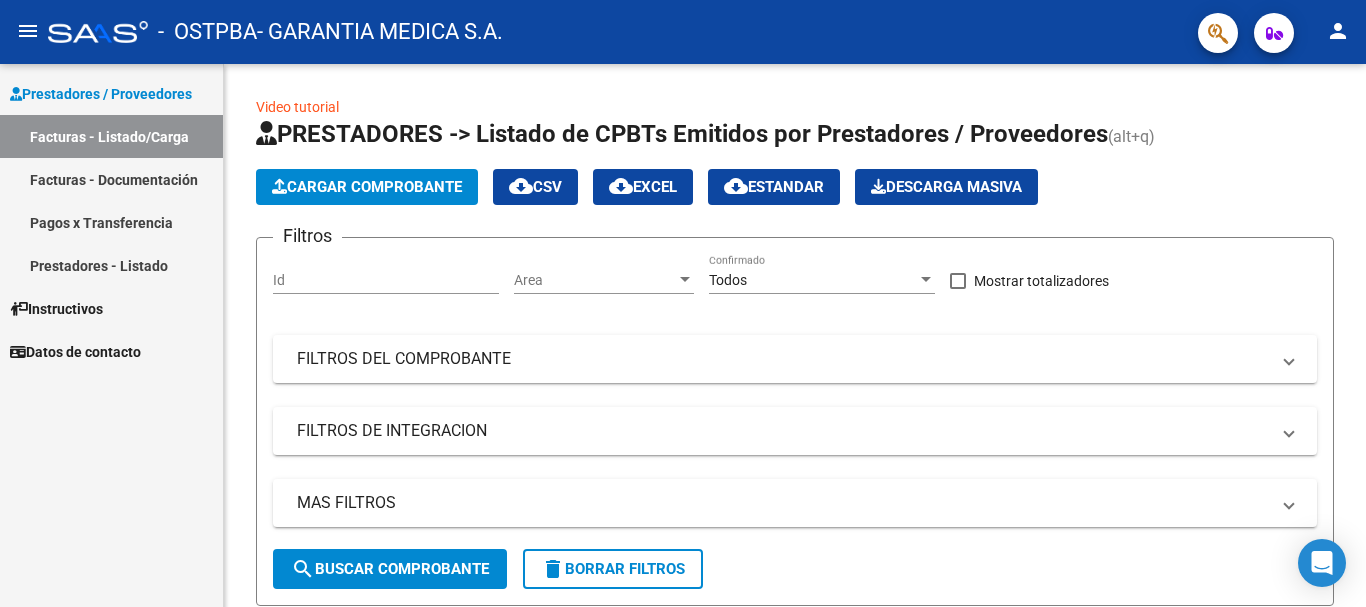 click on "person" 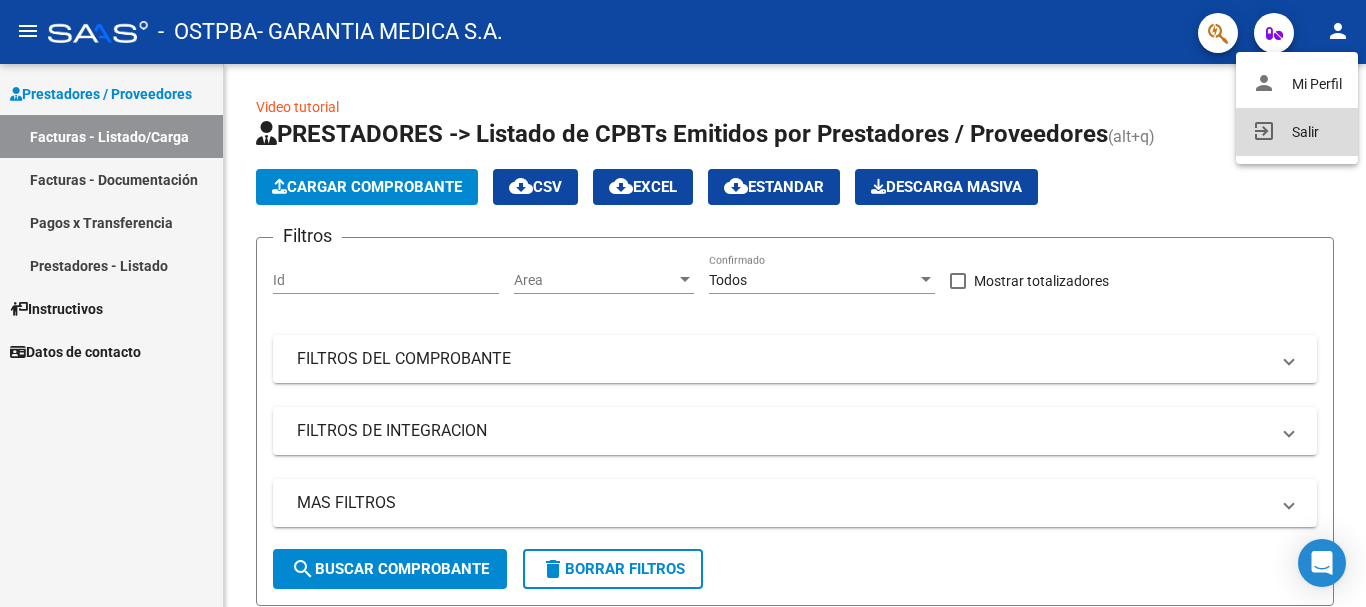 click on "exit_to_app  Salir" at bounding box center [1297, 132] 